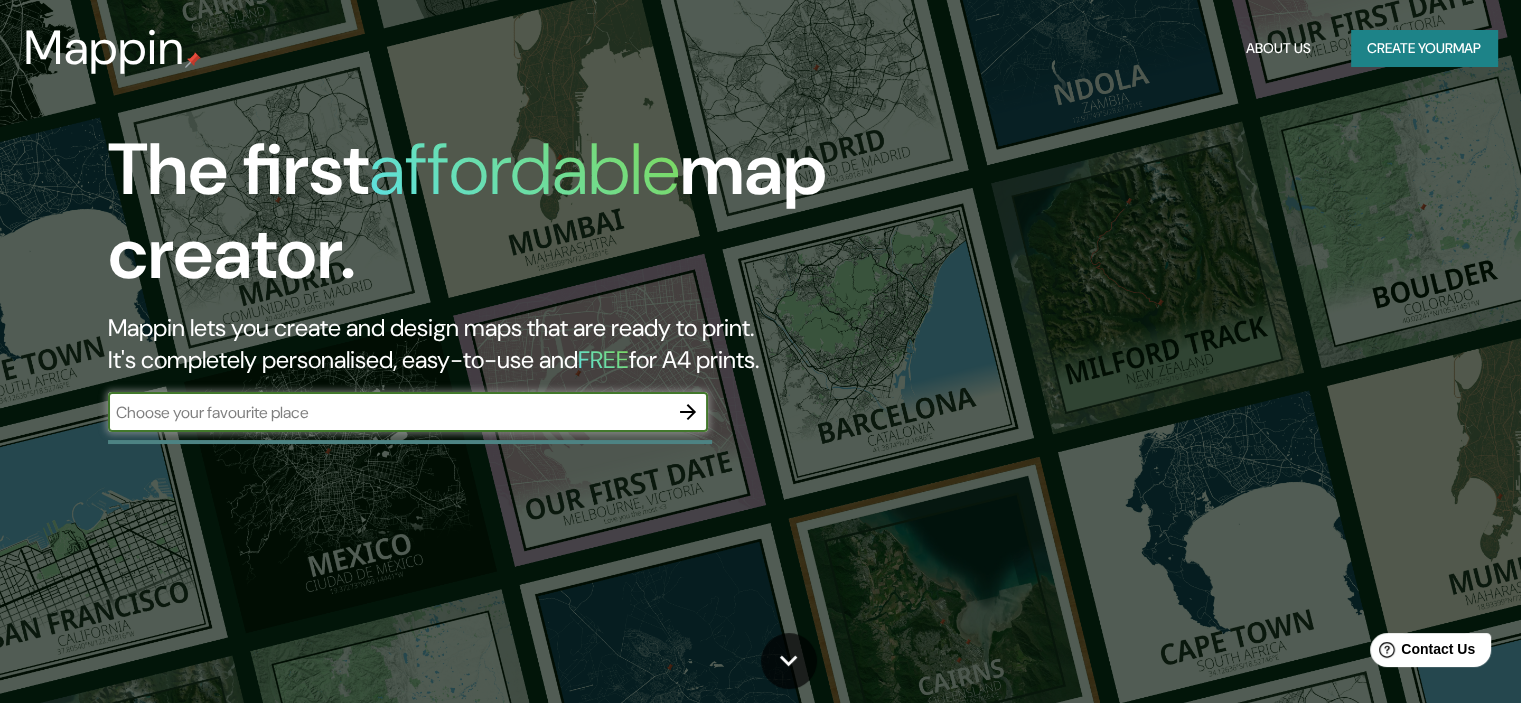 scroll, scrollTop: 0, scrollLeft: 0, axis: both 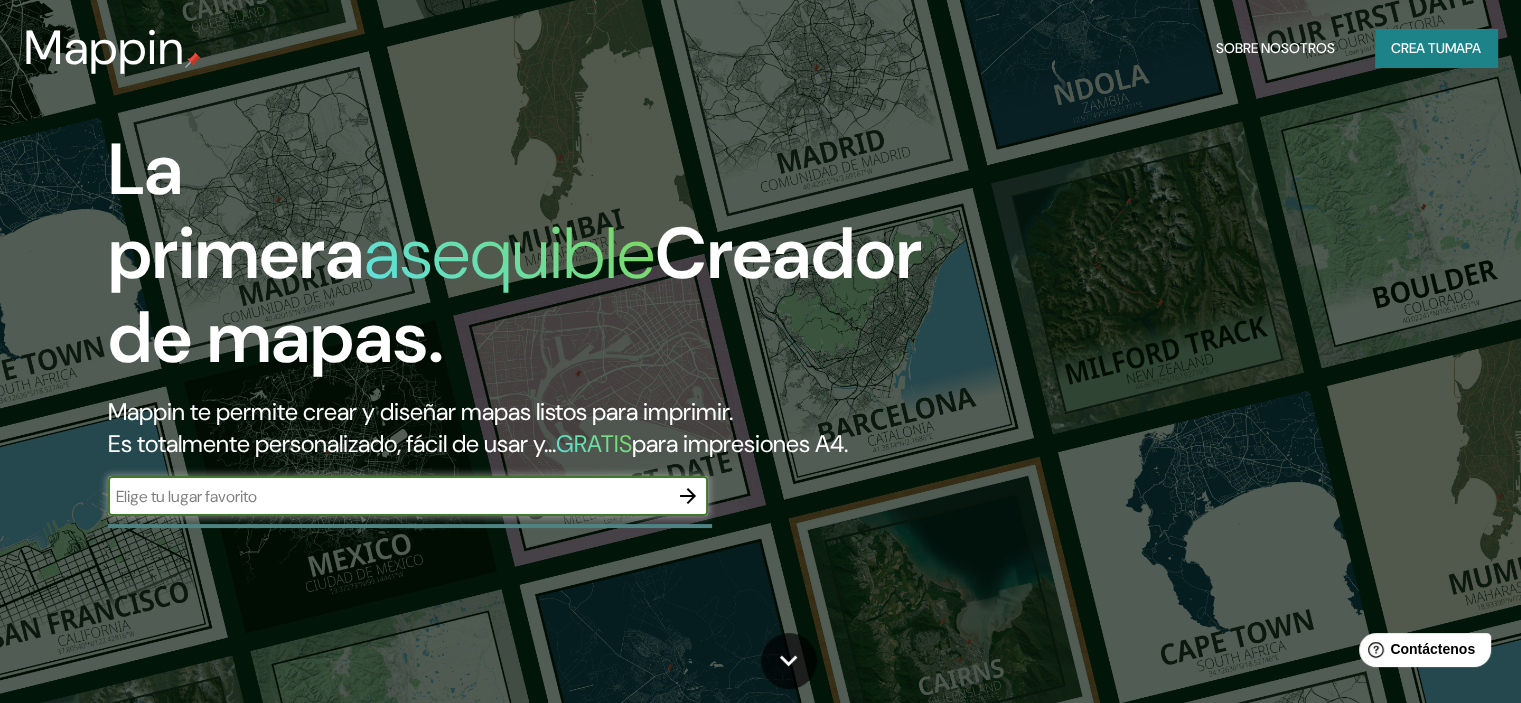click at bounding box center [388, 496] 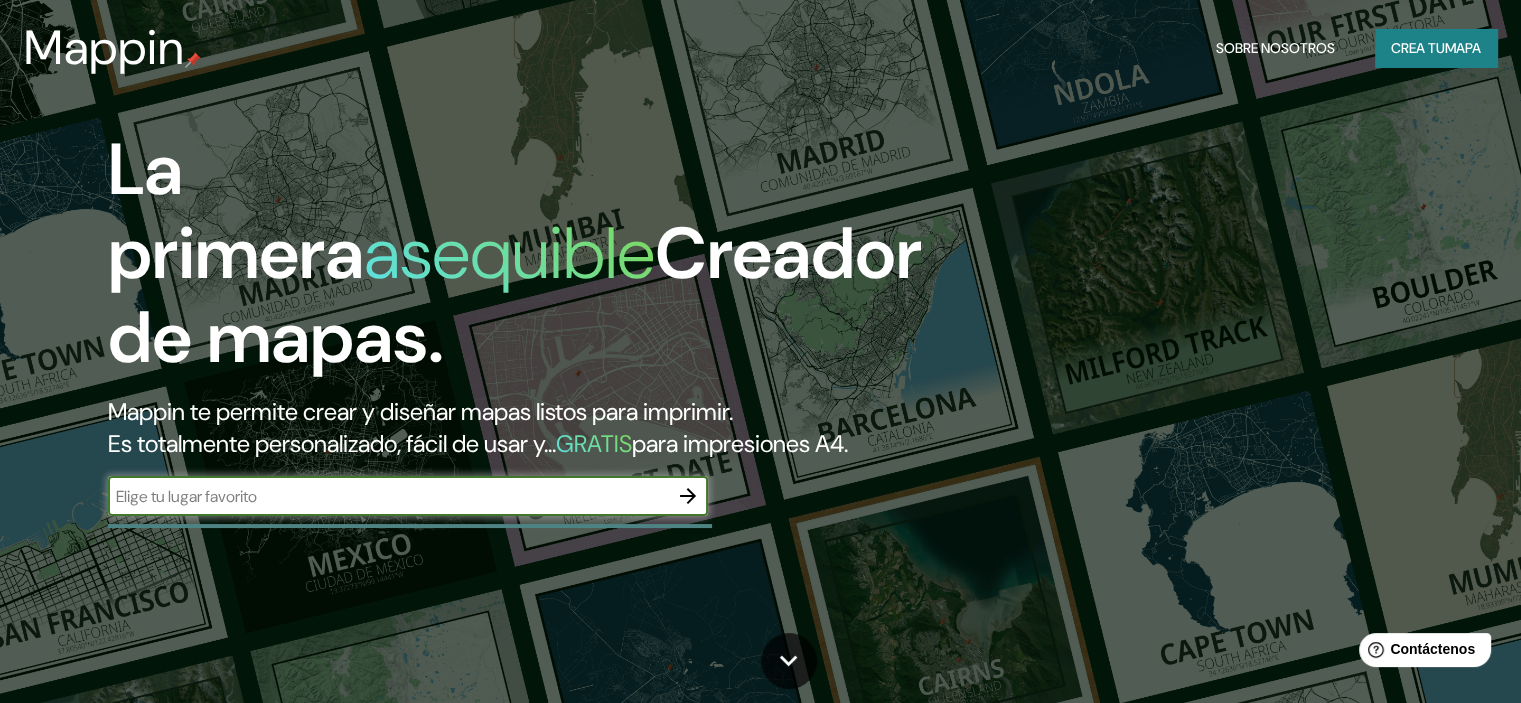click on "​" at bounding box center (408, 496) 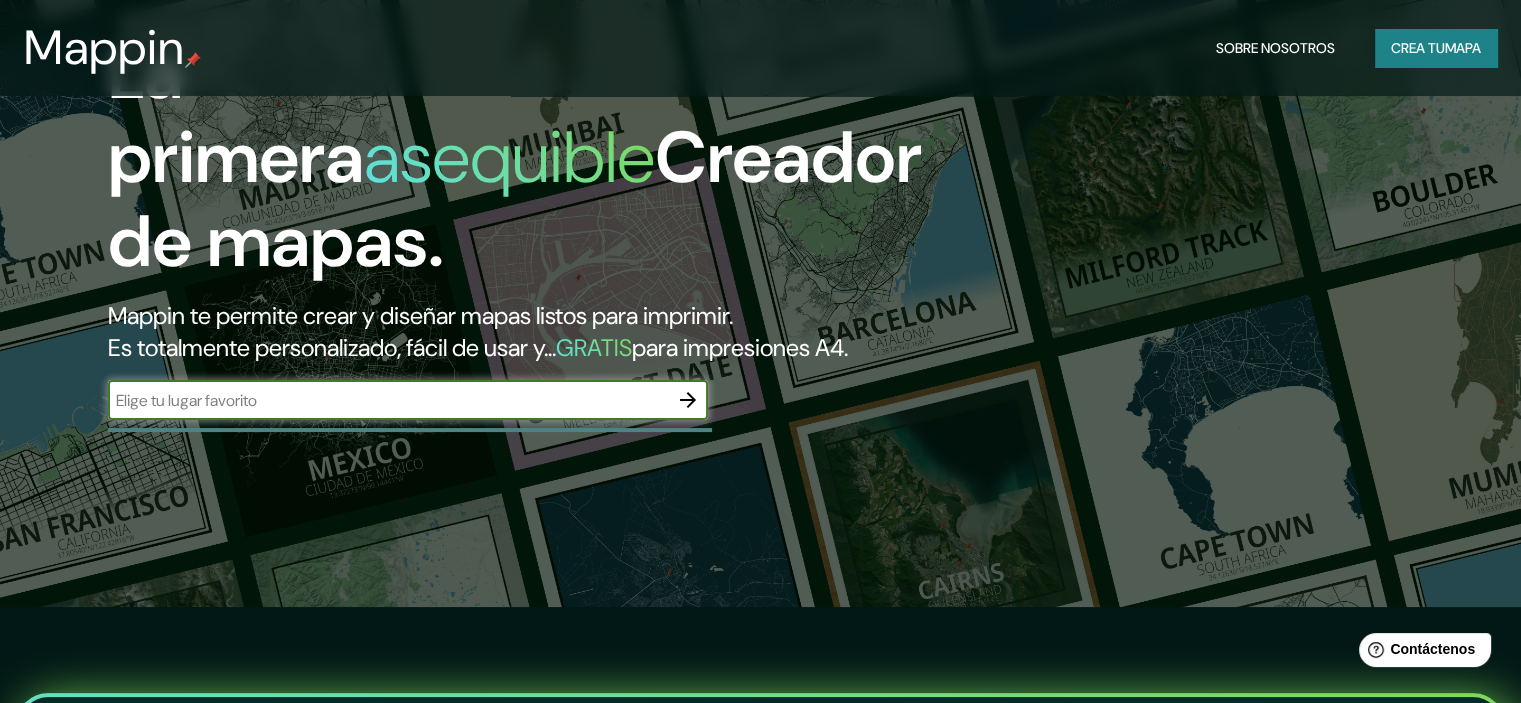 scroll, scrollTop: 100, scrollLeft: 0, axis: vertical 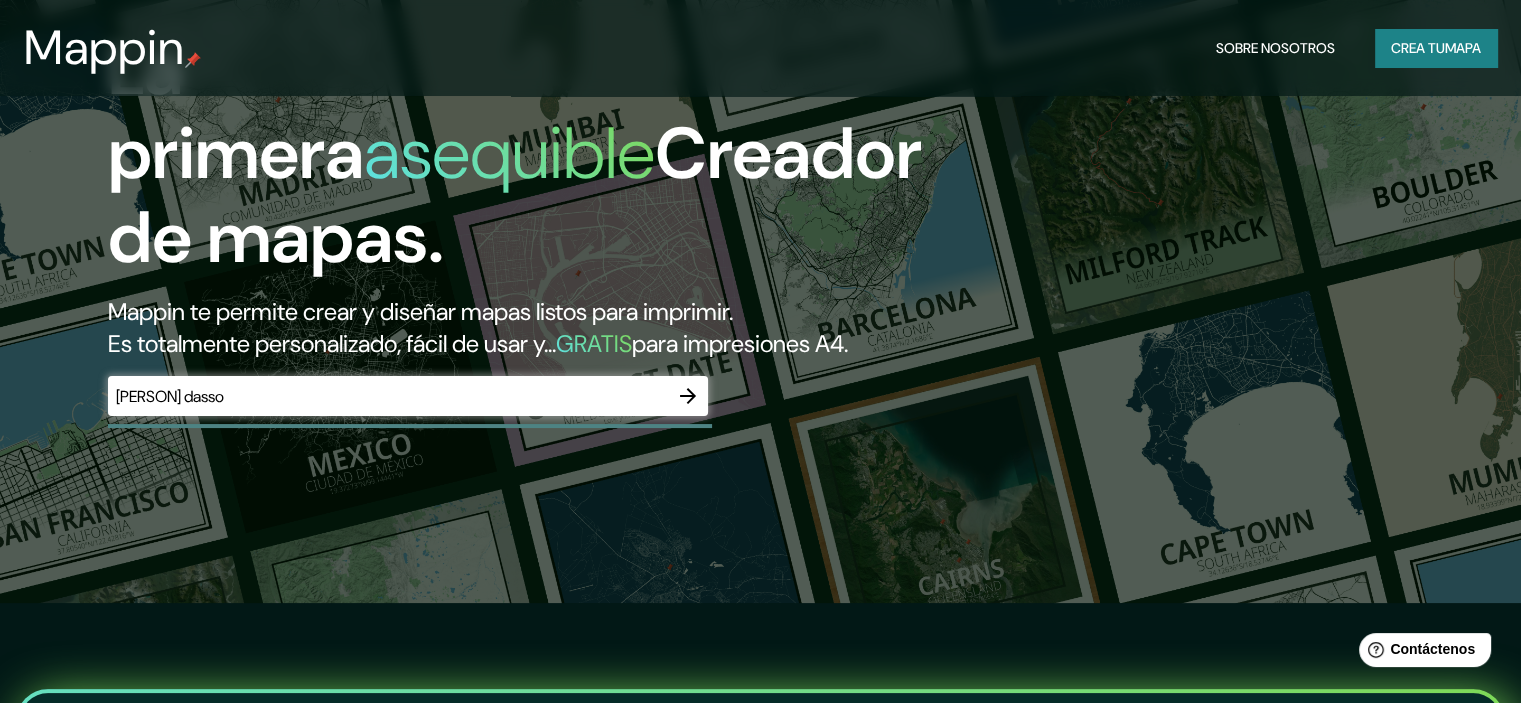 click on "Mappin te permite crear y diseñar mapas listos para imprimir.  Es totalmente personalizado, fácil de usar y... GRATIS para impresiones A4." at bounding box center [488, 328] 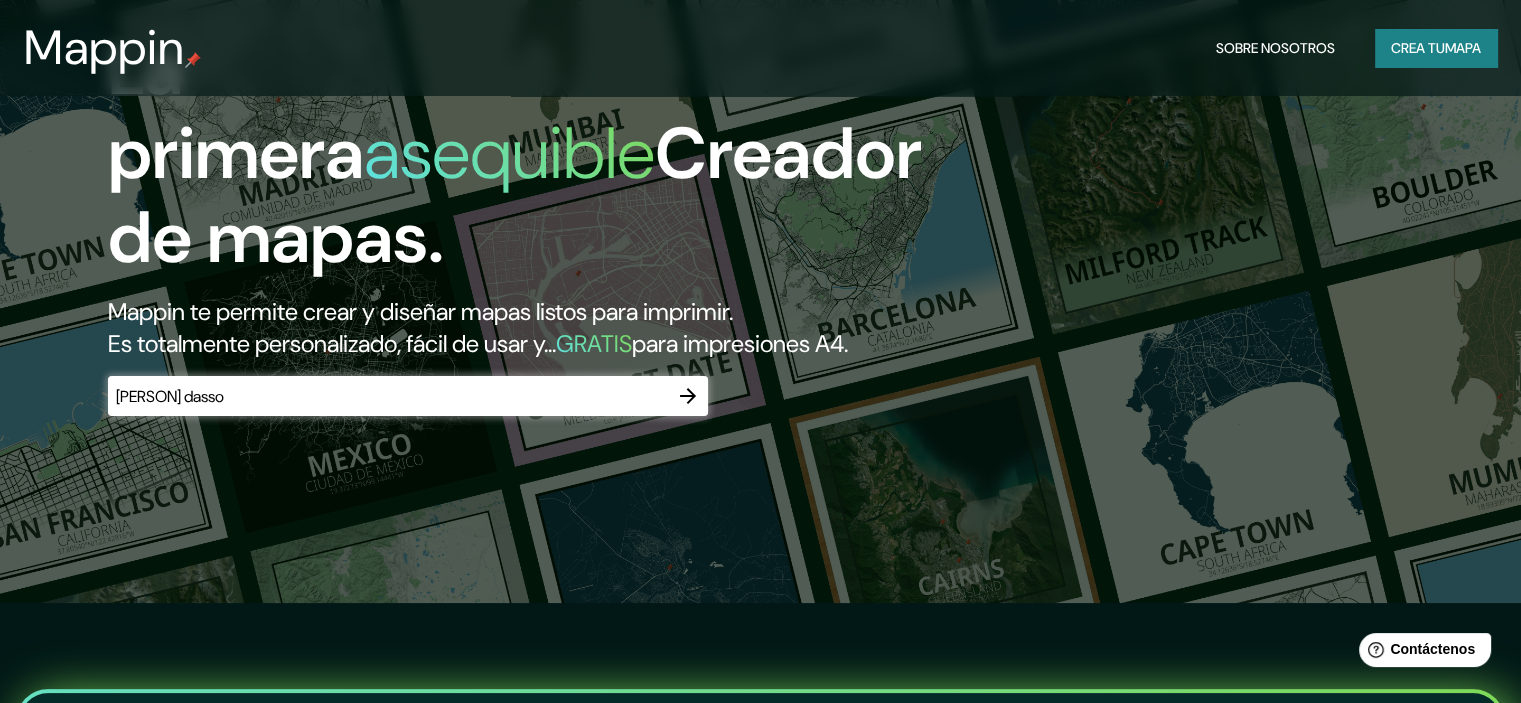 click on "Mappin te permite crear y diseñar mapas listos para imprimir.  Es totalmente personalizado, fácil de usar y... GRATIS para impresiones A4." at bounding box center [488, 328] 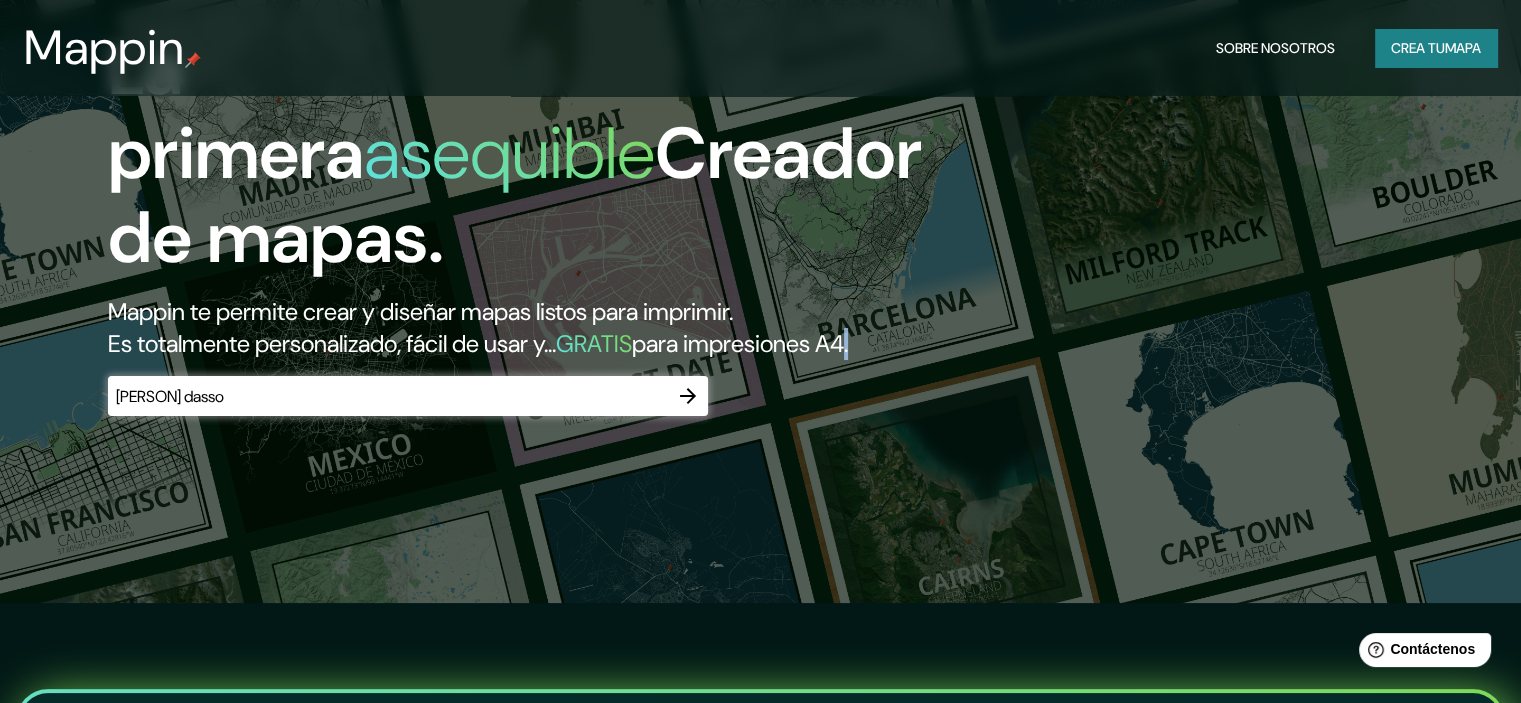 click on "La primera asequible Creador de mapas. Mappin te permite crear y diseñar mapas listos para imprimir.  Es totalmente personalizado, fácil de usar y... GRATIS para impresiones A4. [PERSON] dasso ​" at bounding box center (488, 232) 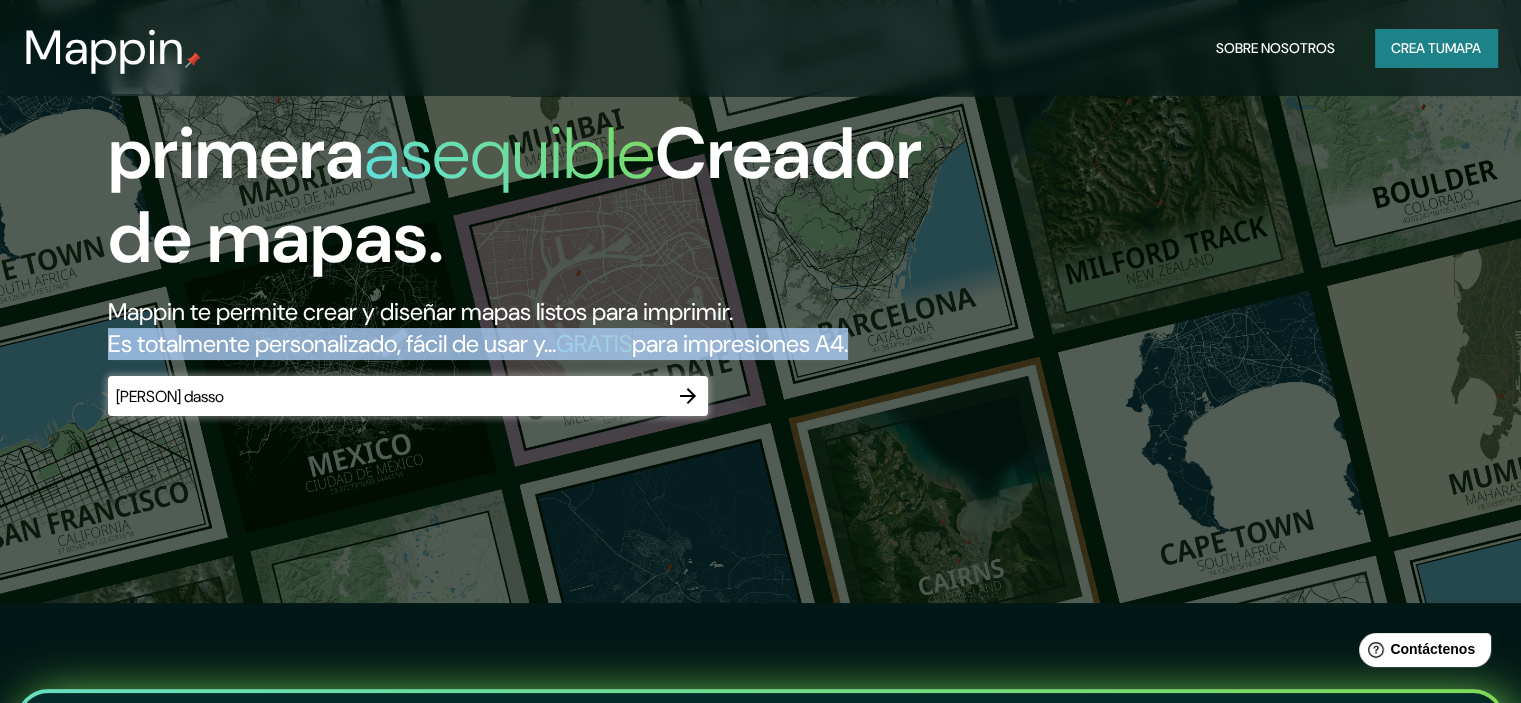 click on "La primera asequible Creador de mapas. Mappin te permite crear y diseñar mapas listos para imprimir.  Es totalmente personalizado, fácil de usar y... GRATIS para impresiones A4. [PERSON] dasso ​" at bounding box center [488, 232] 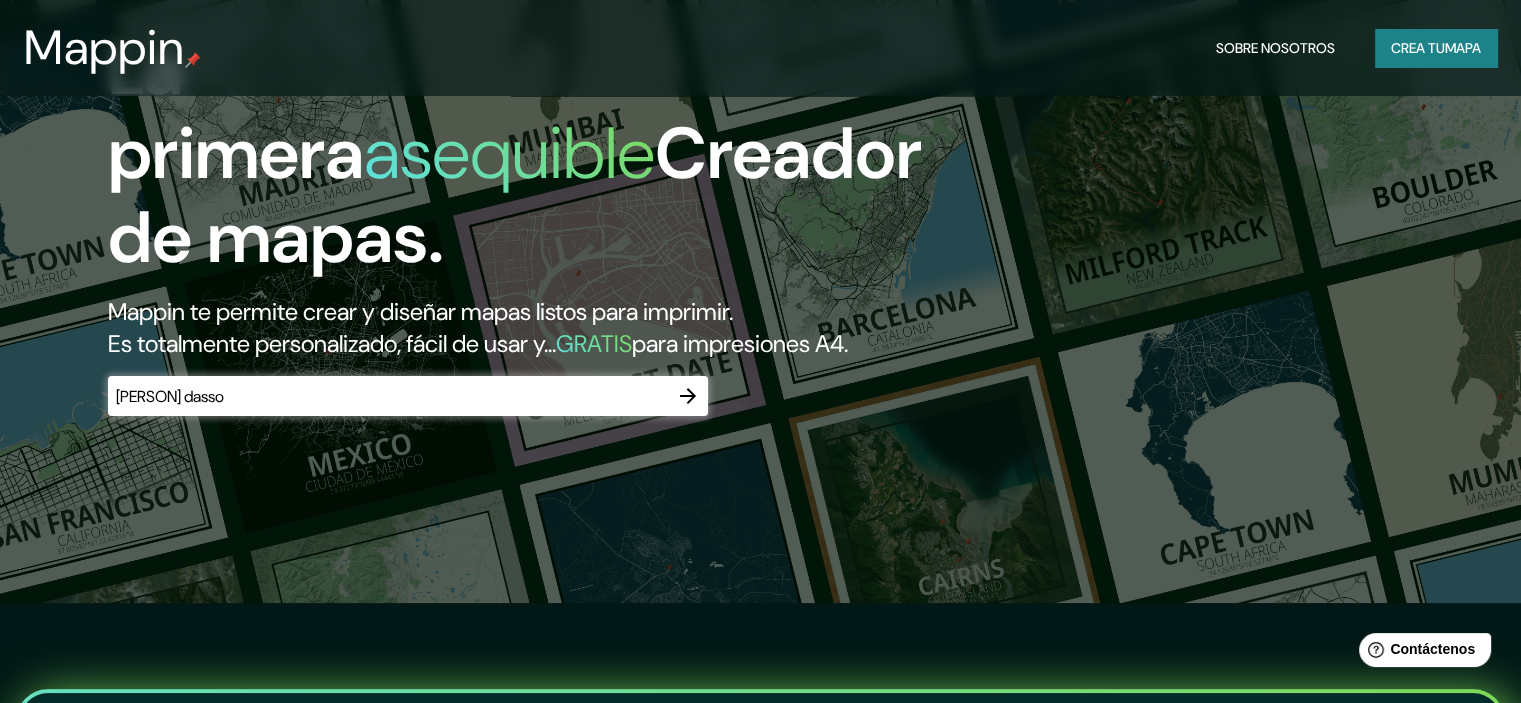 click on "[PERSON] dasso" at bounding box center [388, 396] 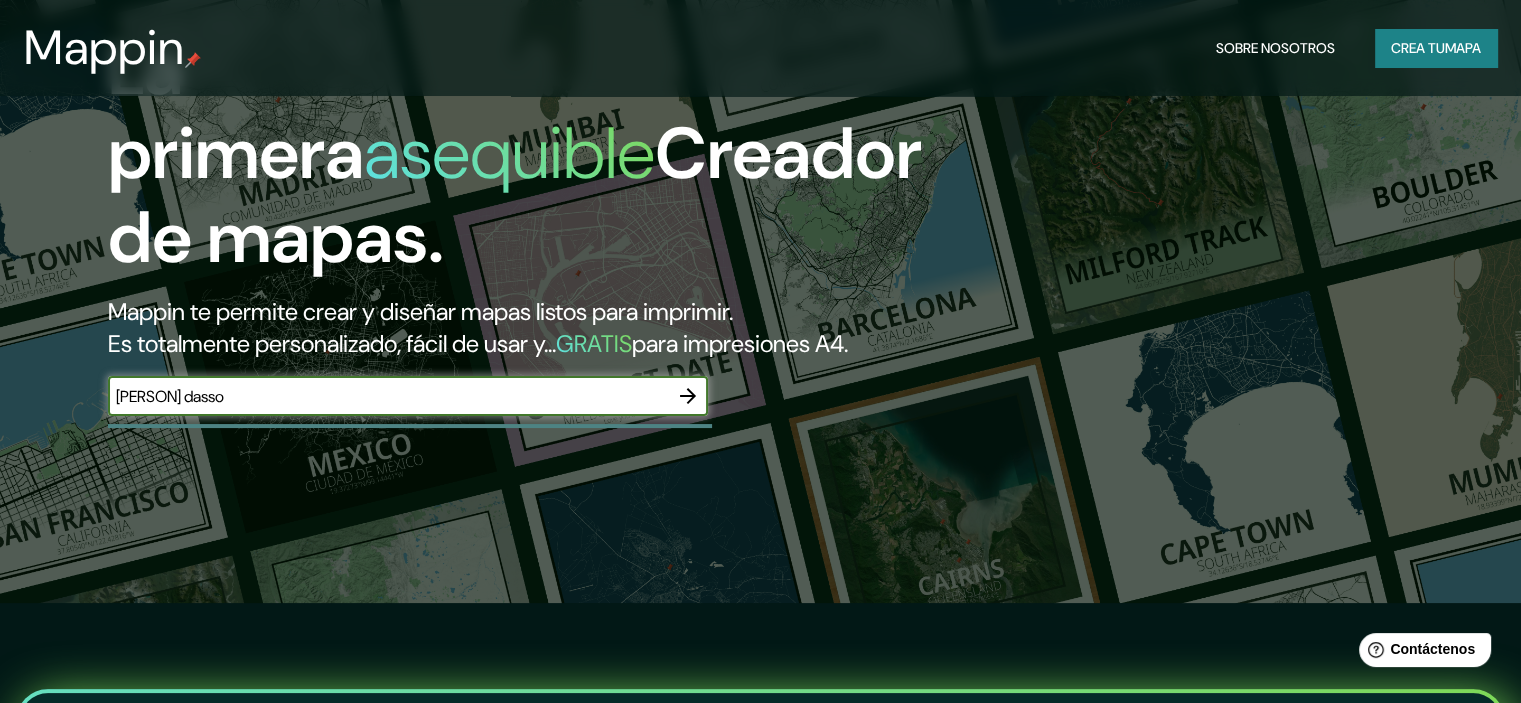 click on "[PERSON] dasso" at bounding box center [388, 396] 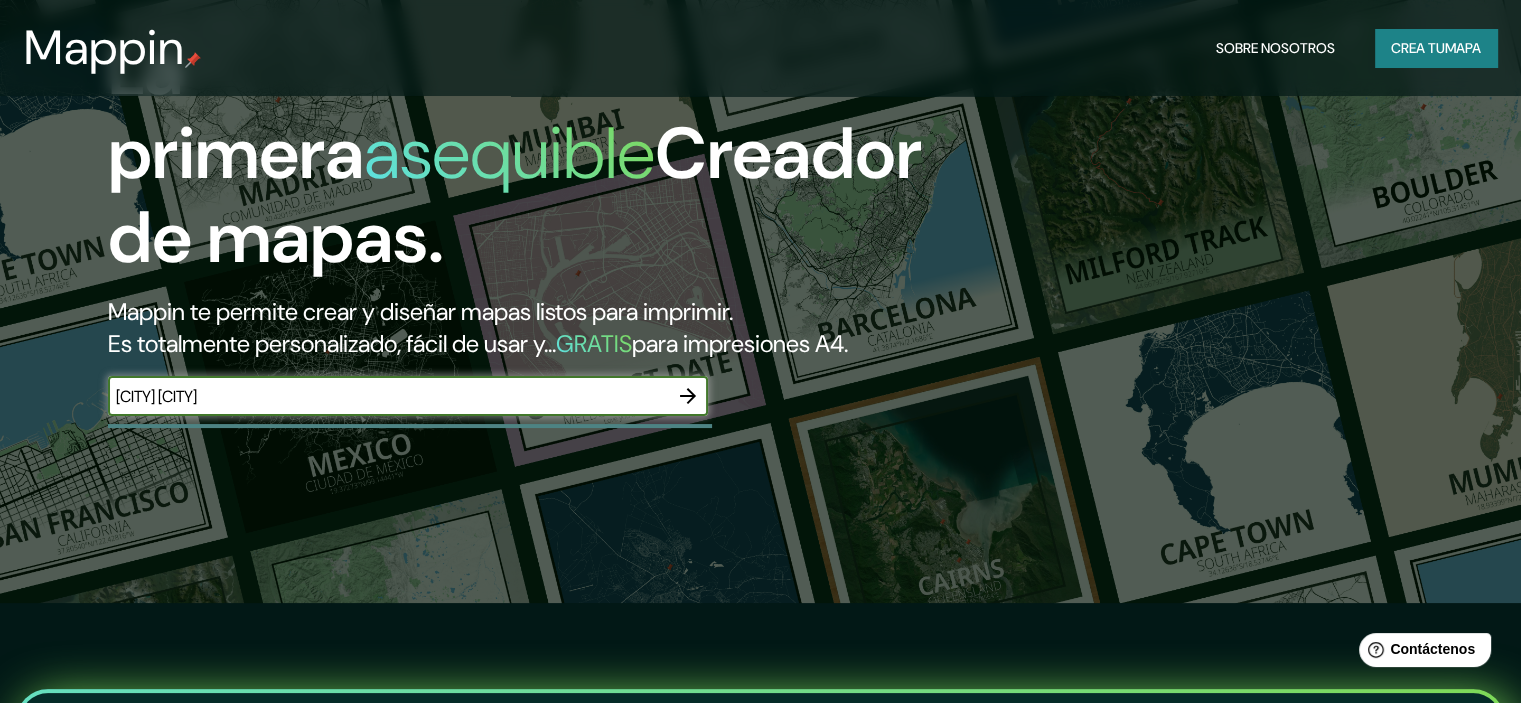 type on "[CITY] [CITY]" 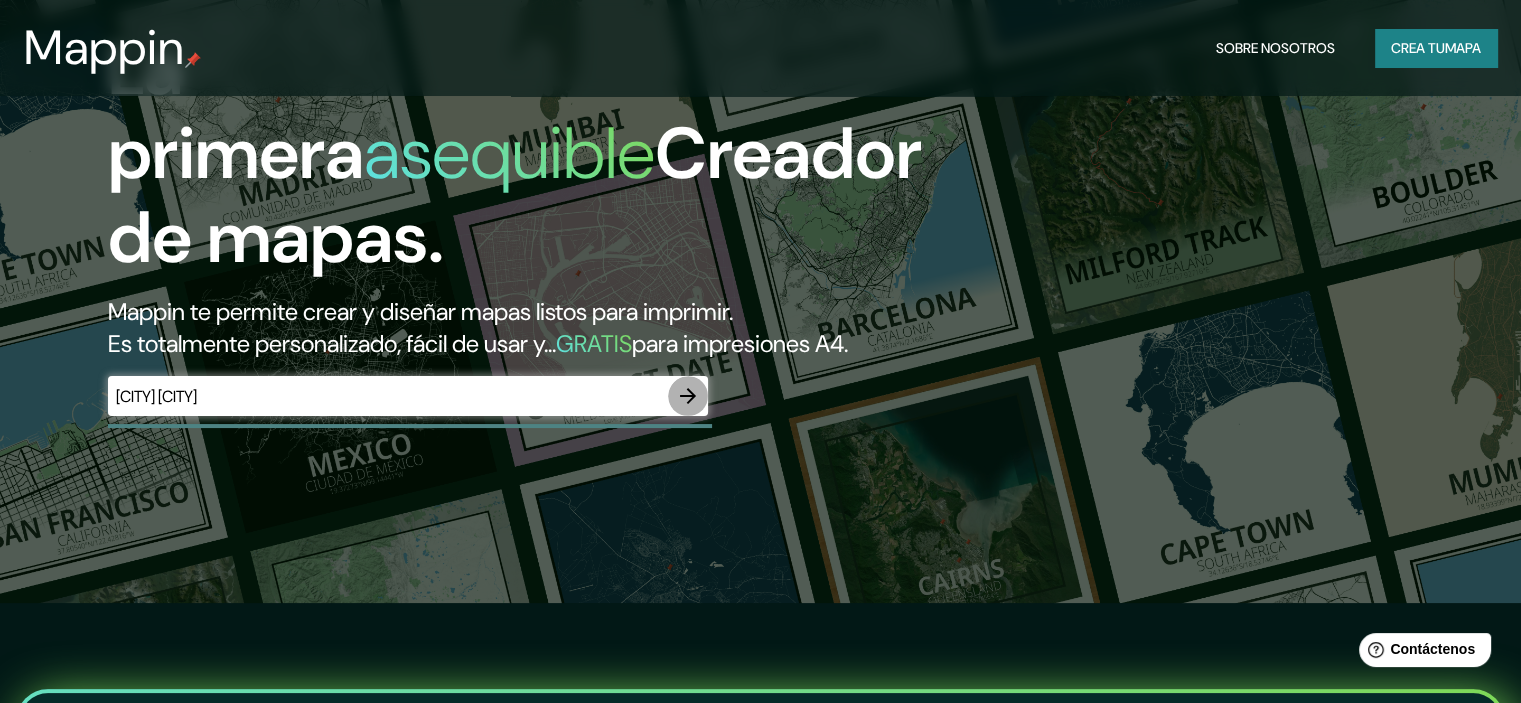 click at bounding box center (688, 396) 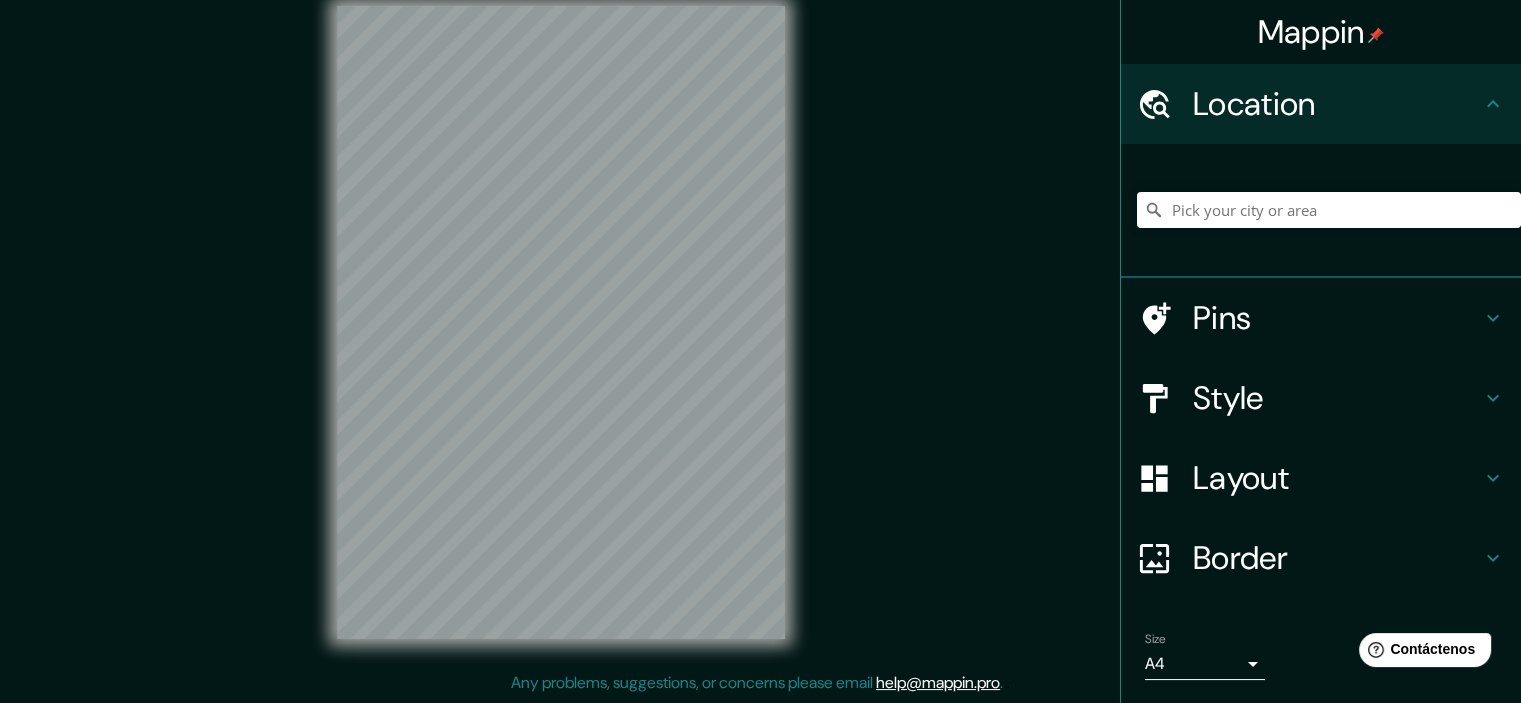 scroll, scrollTop: 0, scrollLeft: 0, axis: both 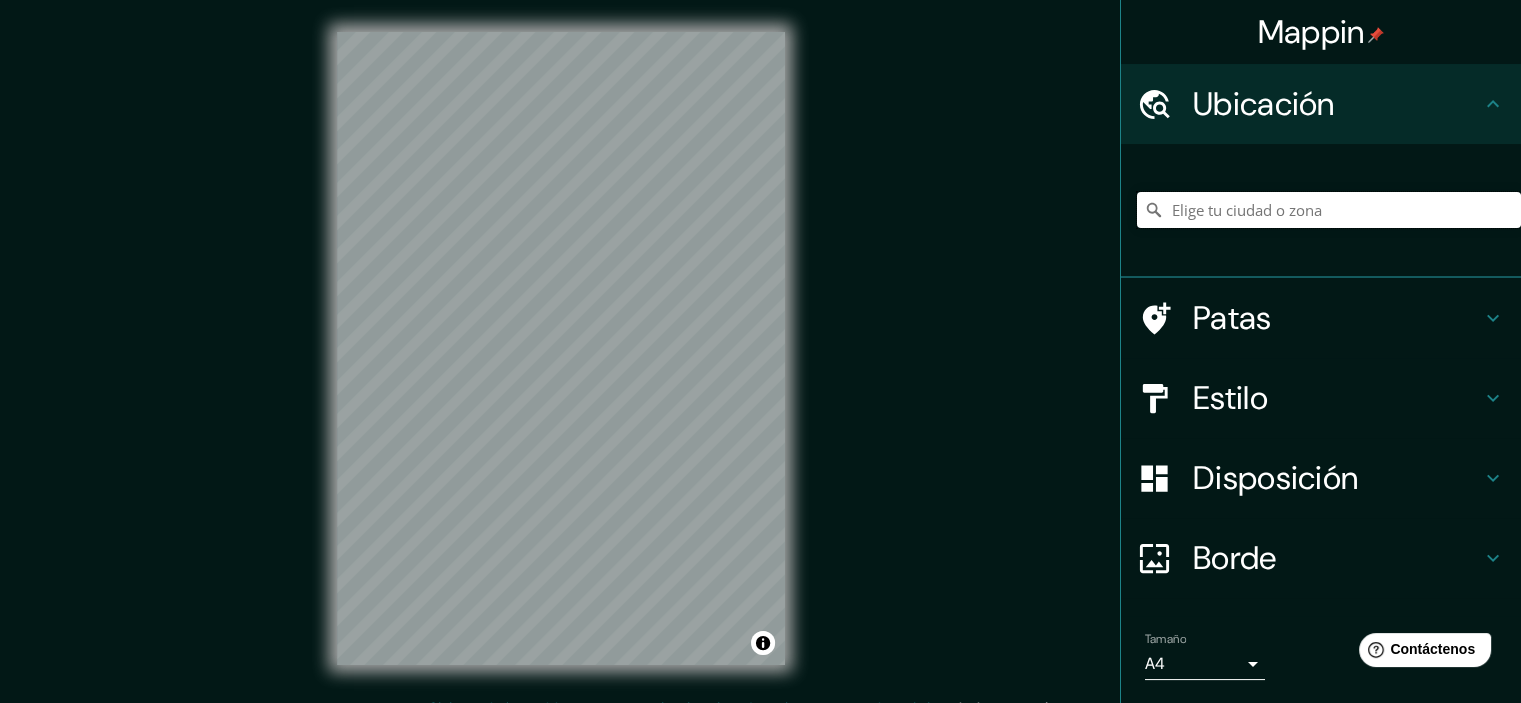 click at bounding box center (1329, 210) 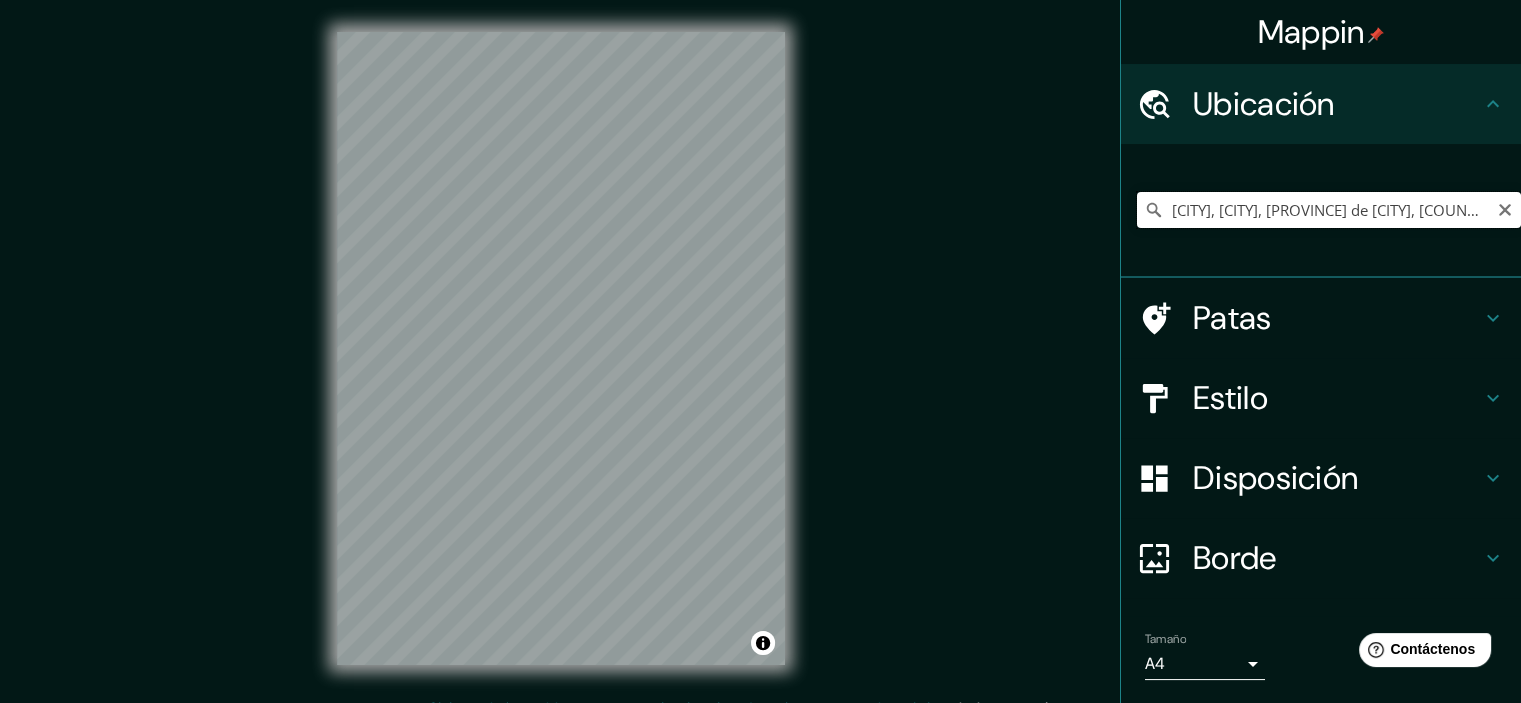 click on "[CITY], [CITY], [PROVINCE] de [CITY], [COUNTRY]" at bounding box center [1329, 210] 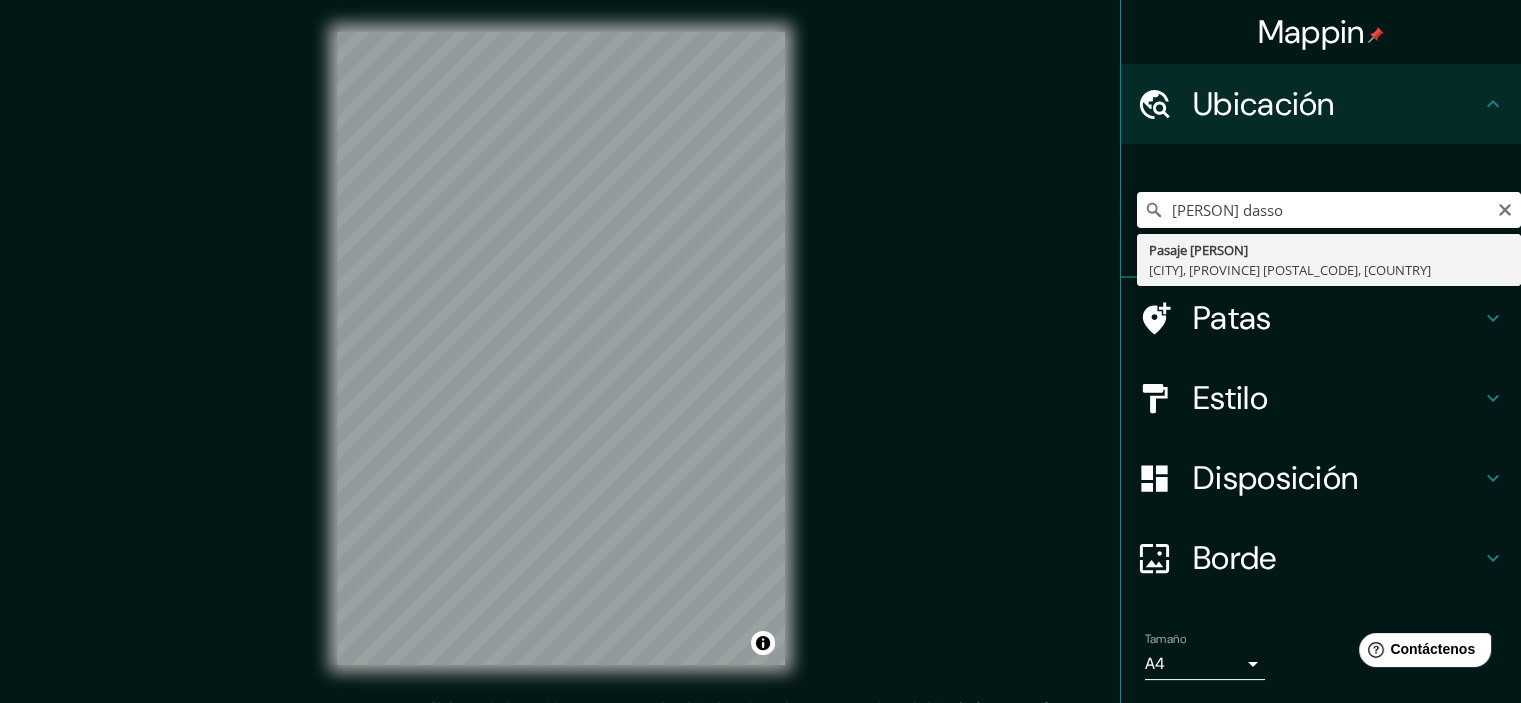 click on "Mappin Ubicación [PERSON] dasso [PERSON] [PROVINCE] [POSTAL_CODE], [COUNTRY] Patas Estilo Disposición Borde Elige un borde.  Consejo  : puedes opacar las capas del marco para crear efectos geniales. Ninguno Simple Transparente Elegante Tamaño A4 single Crea tu mapa © Mapbox   © OpenStreetMap   Improve this map Si tiene algún problema, sugerencia o inquietud, envíe un correo electrónico a  help@mappin.pro  .   . ." at bounding box center (760, 364) 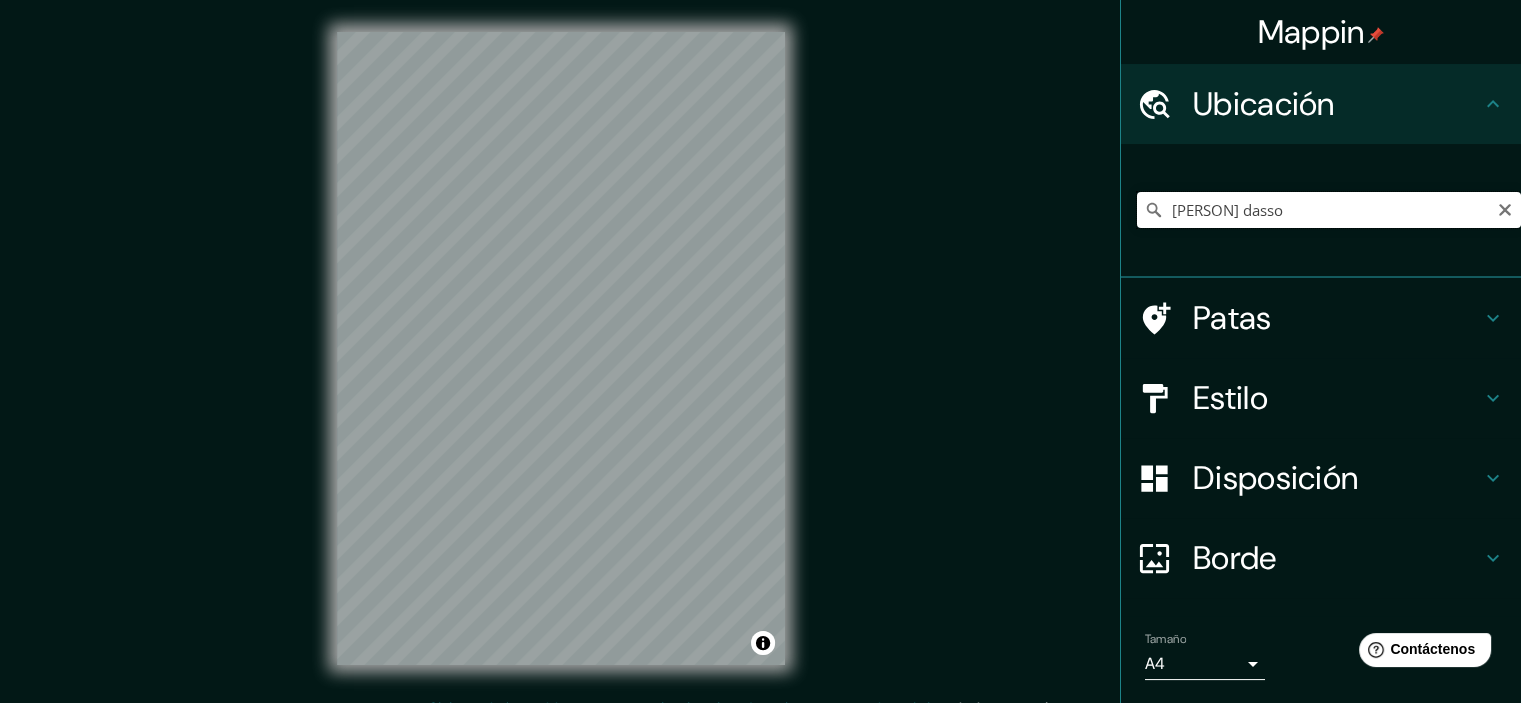 click on "[PERSON] dasso" at bounding box center (1329, 210) 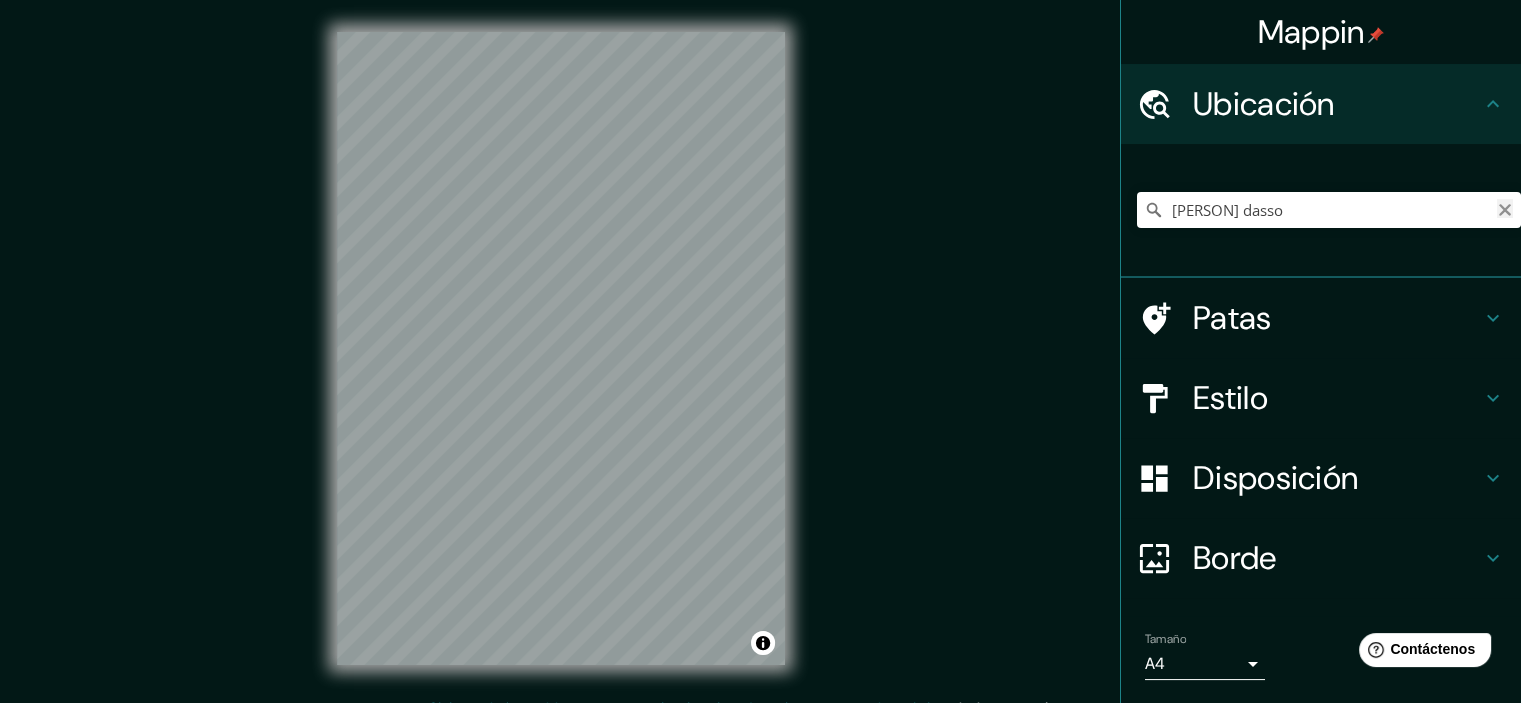 click at bounding box center [1505, 210] 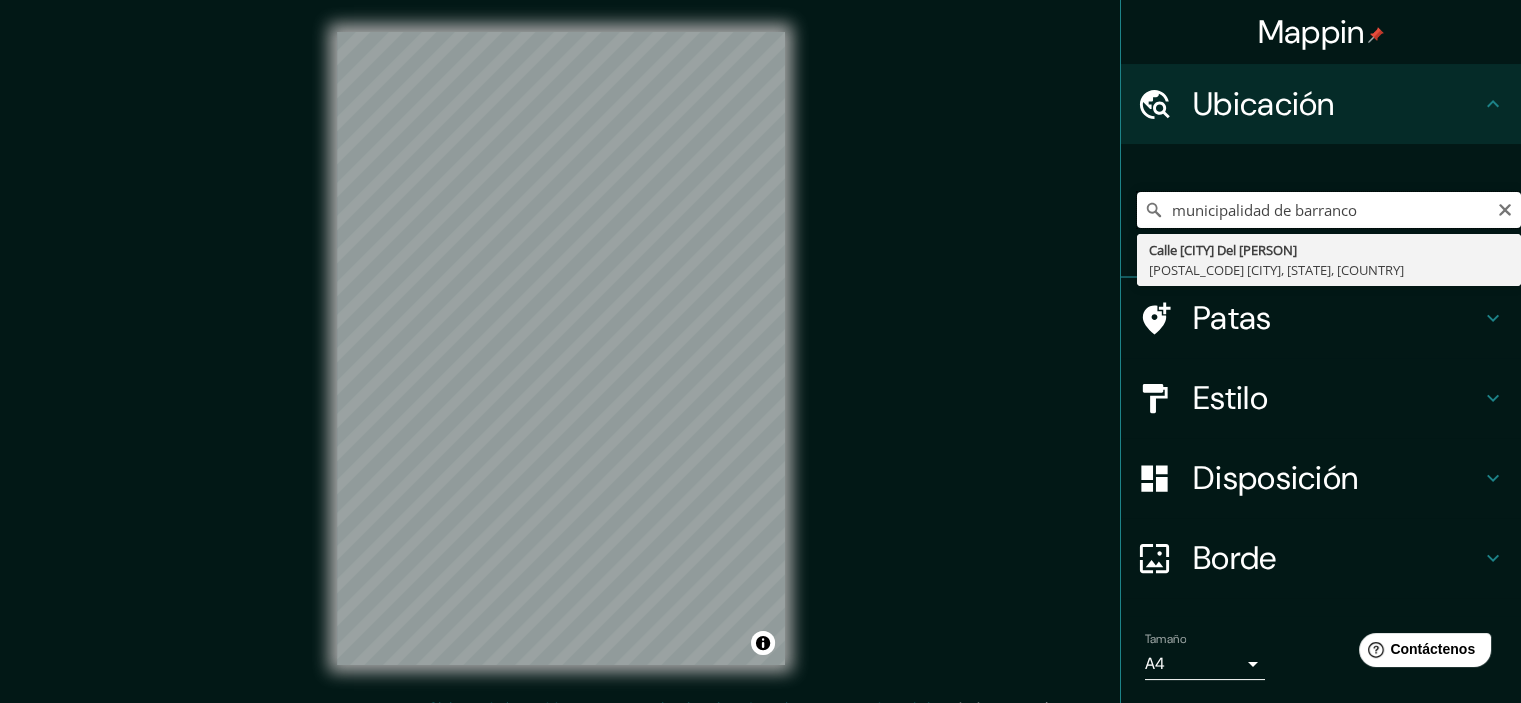 click on "municipalidad de barranco" at bounding box center [1329, 210] 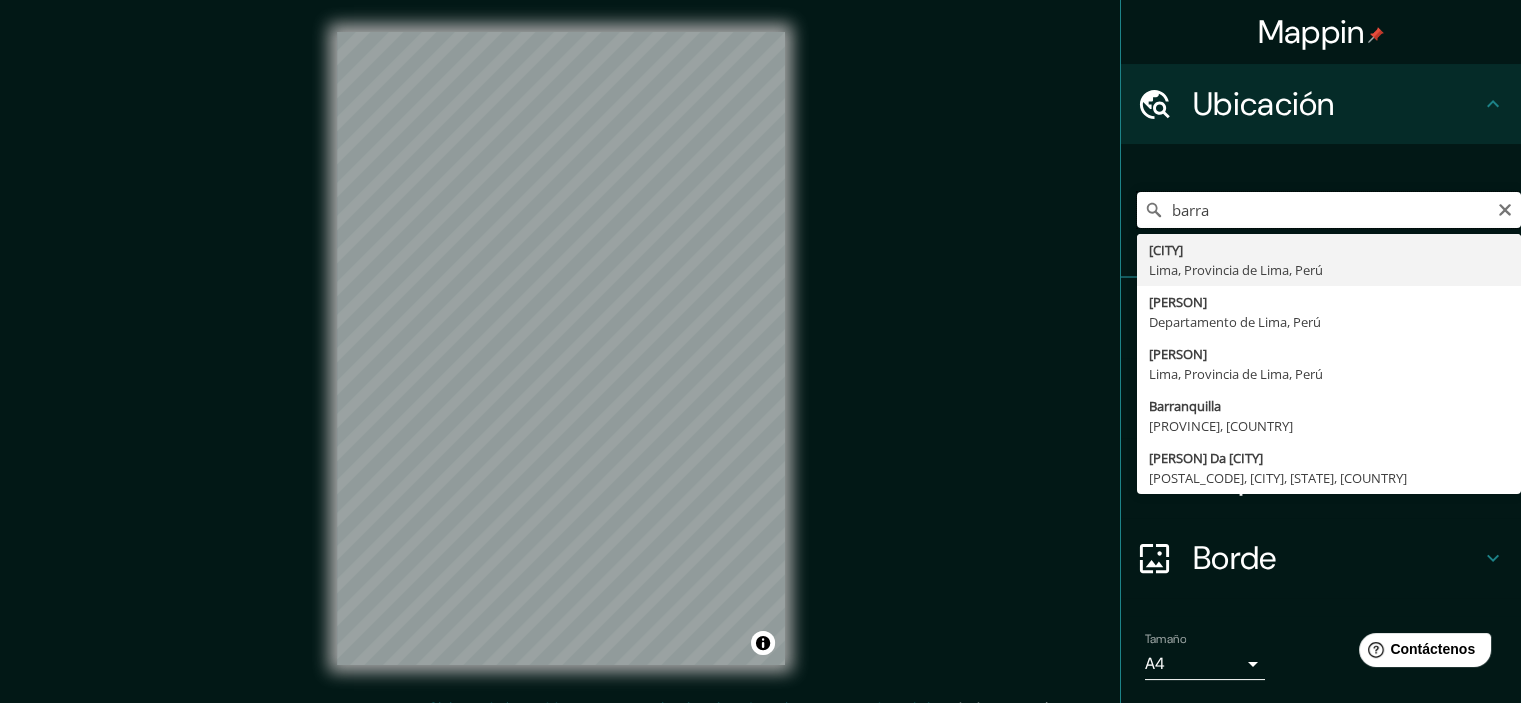 type on "barra" 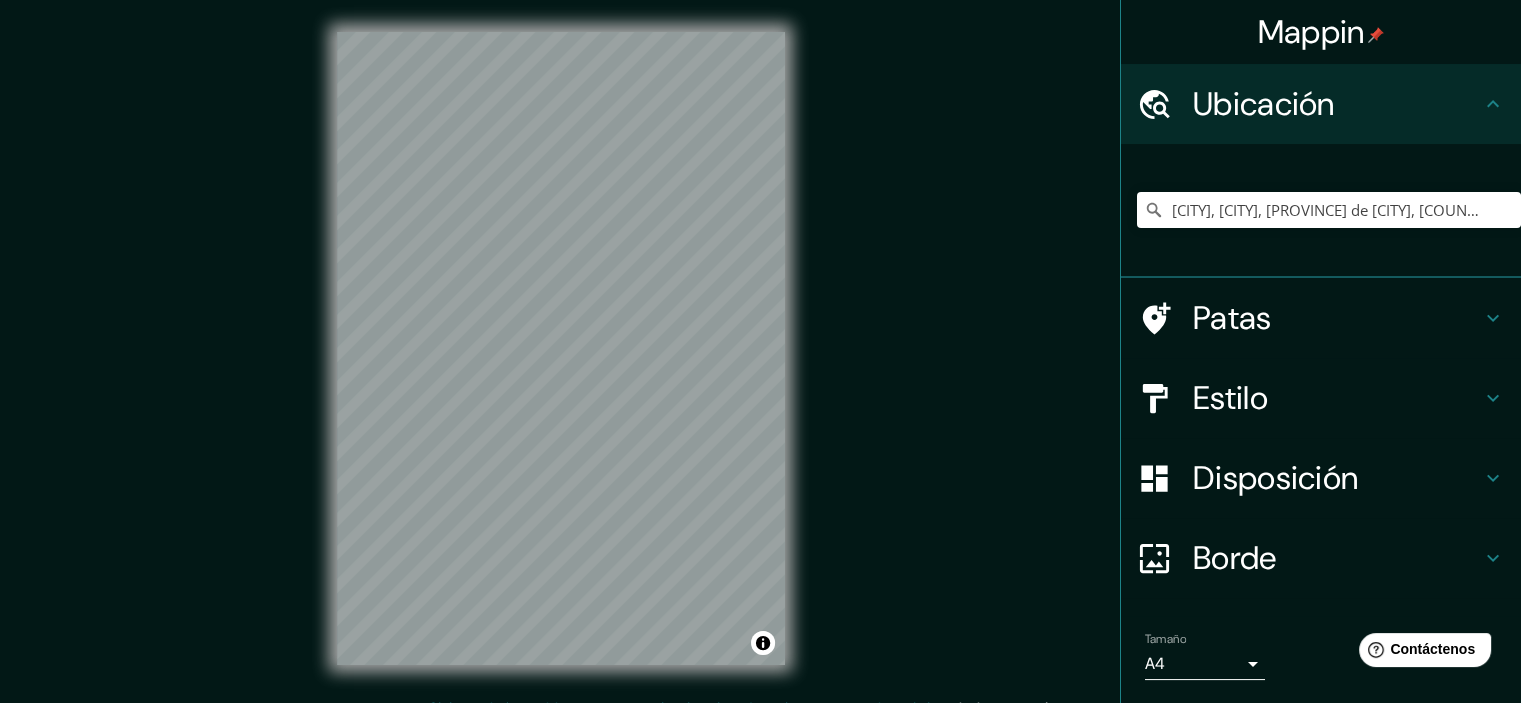 click on "Estilo" at bounding box center (1337, 104) 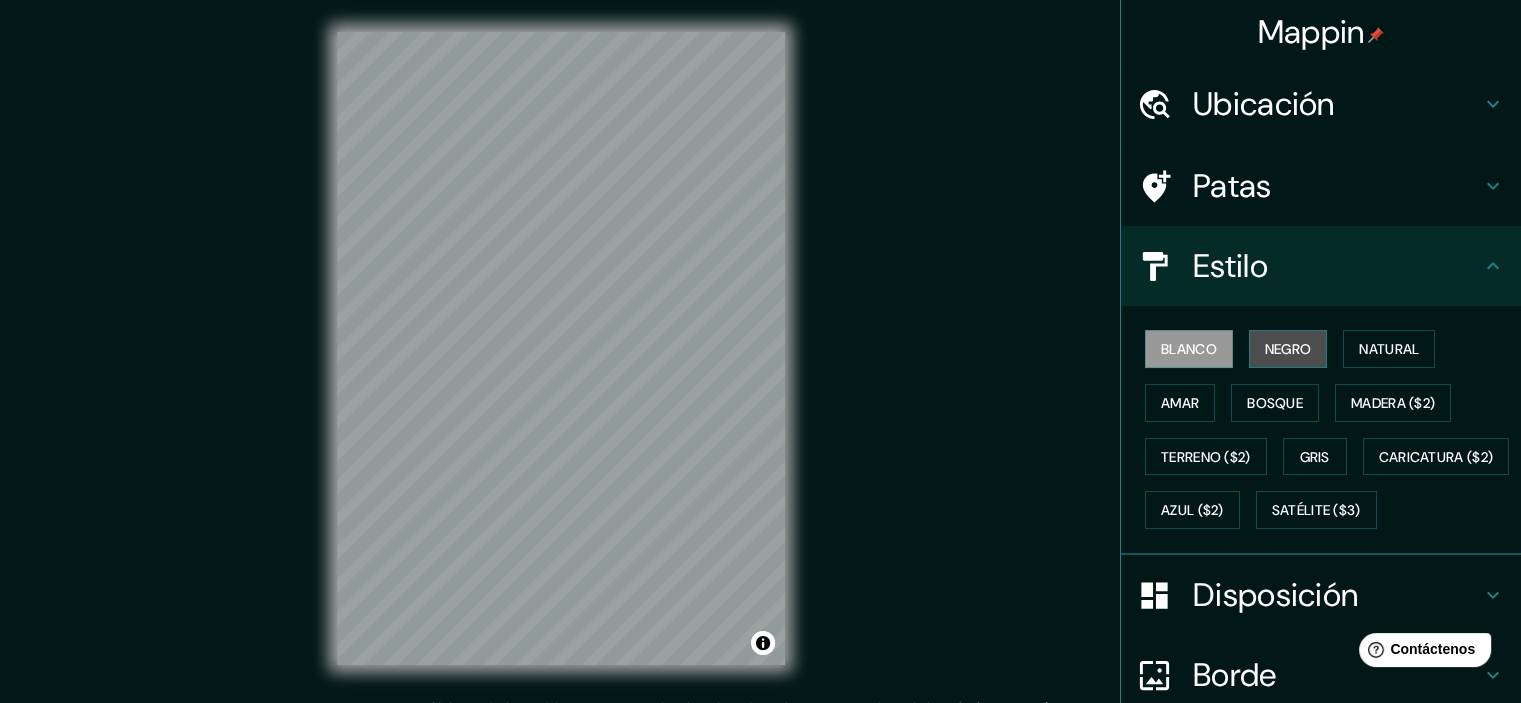 click on "Negro" at bounding box center [1288, 349] 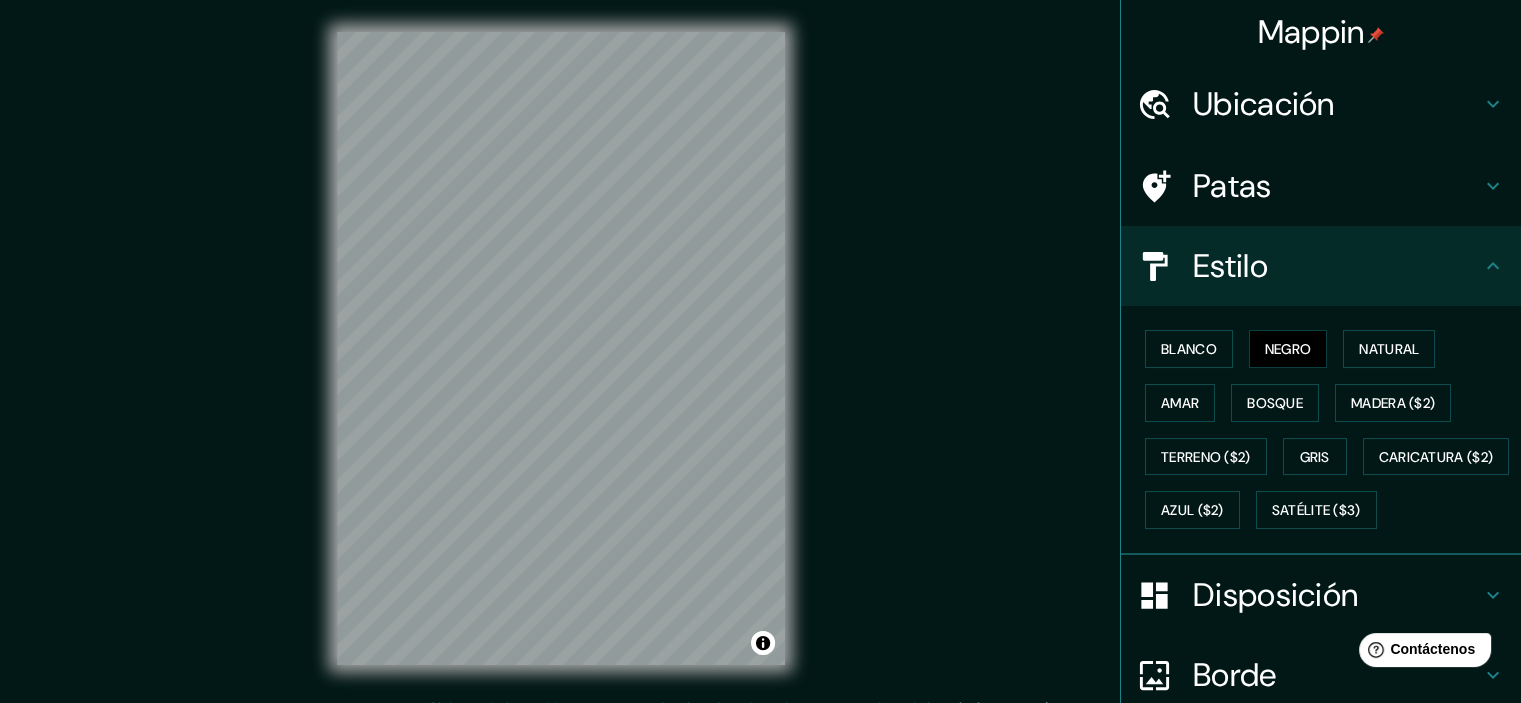 click on "Blanco Negro Natural Amar Bosque Madera ($2) Terreno ($2) Gris Caricatura ($2) Azul ($2) Satélite ($3)" at bounding box center [1329, 429] 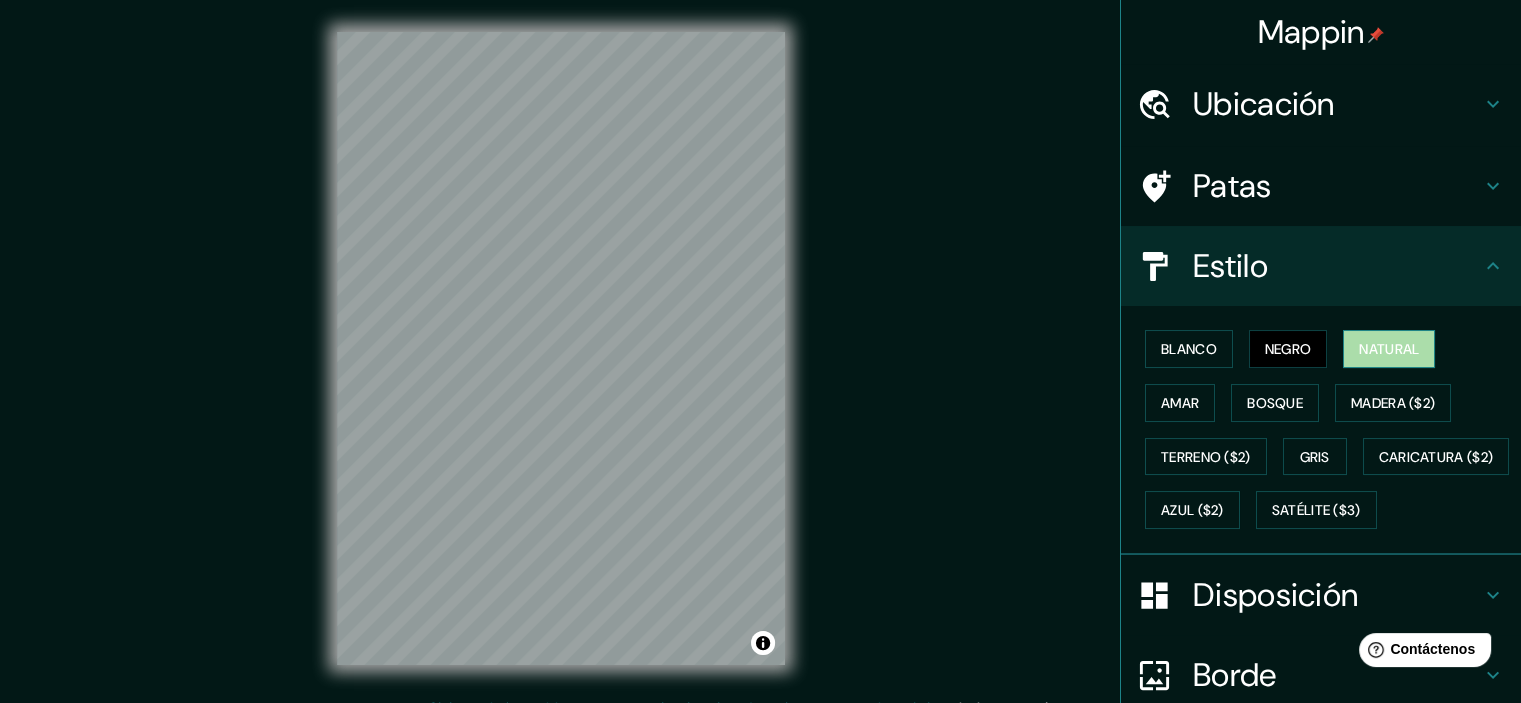 click on "Natural" at bounding box center [1389, 349] 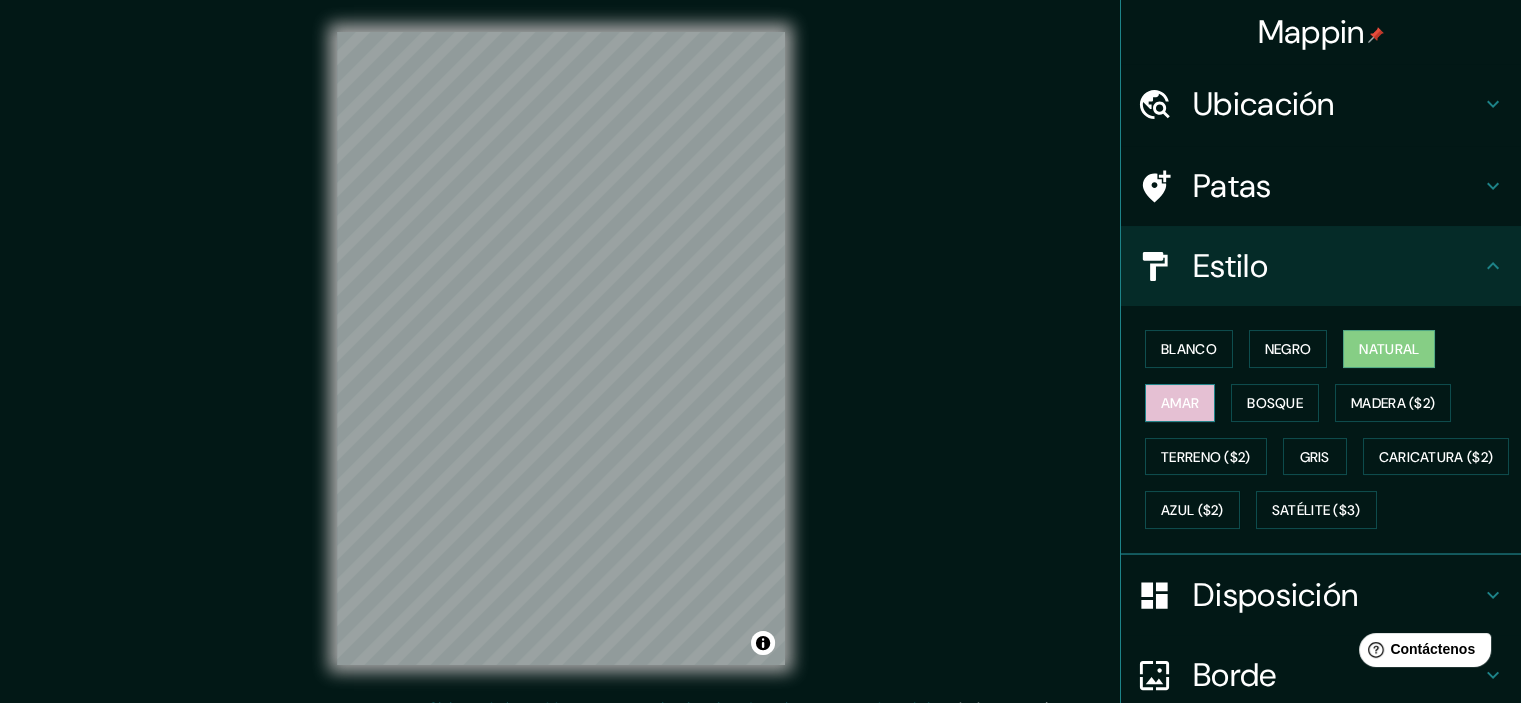 click on "Amar" at bounding box center [1180, 403] 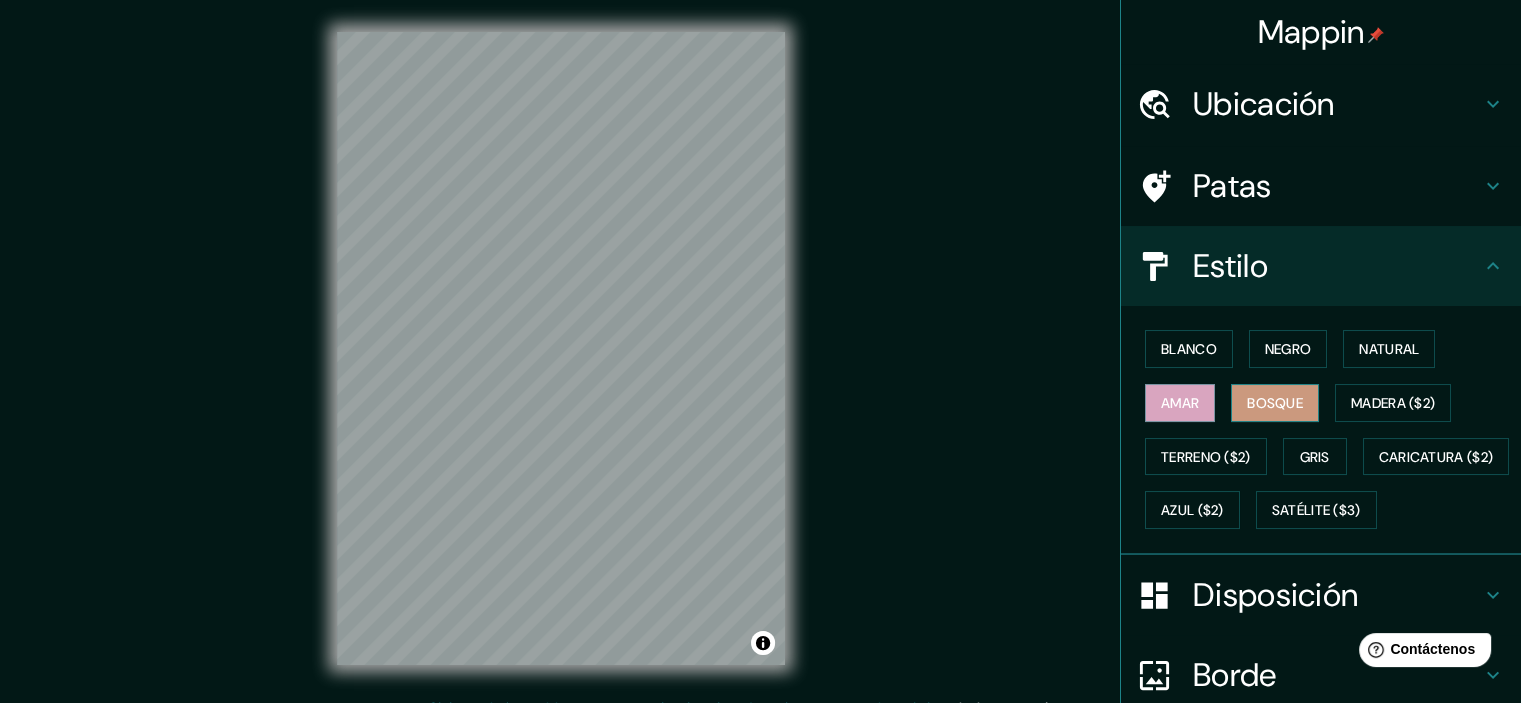 click on "Bosque" at bounding box center (1275, 403) 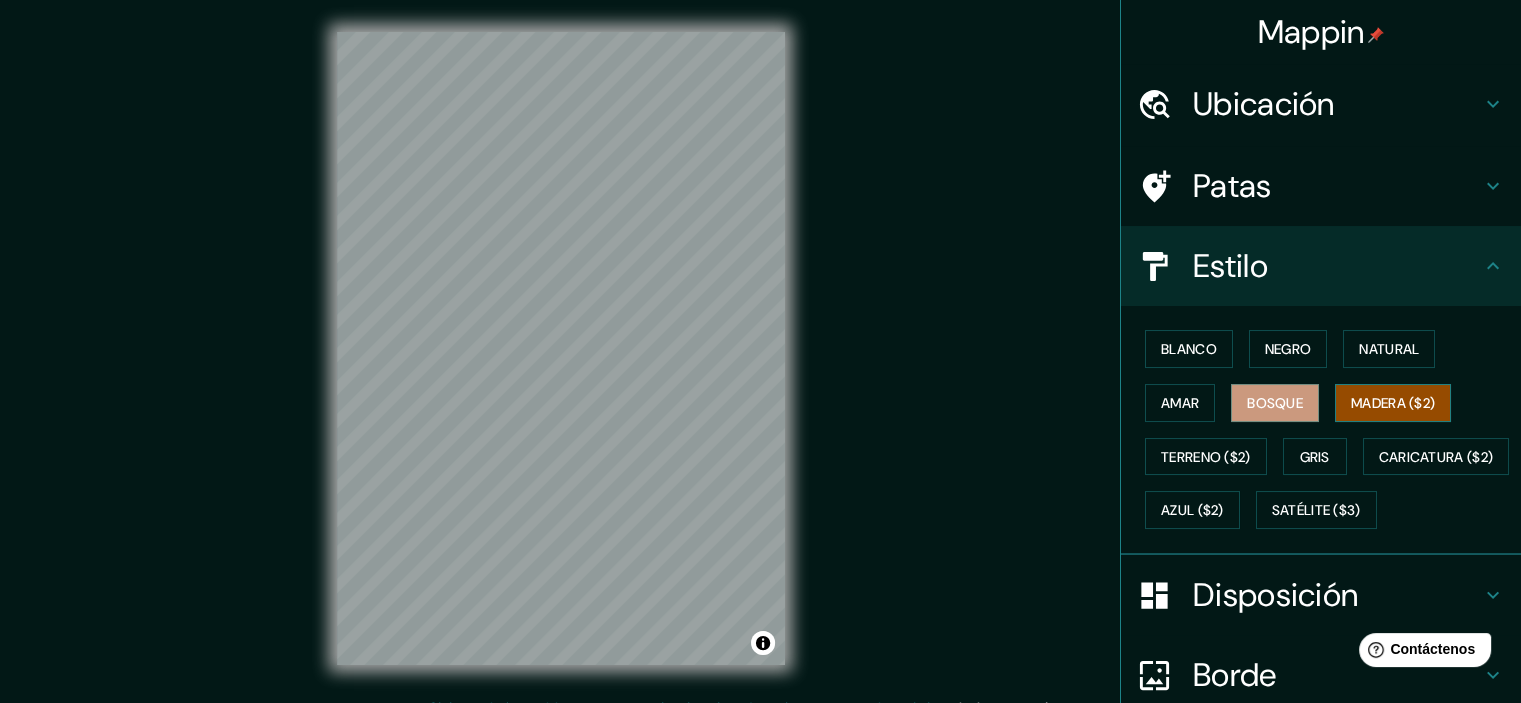 click on "Madera ($2)" at bounding box center (1393, 403) 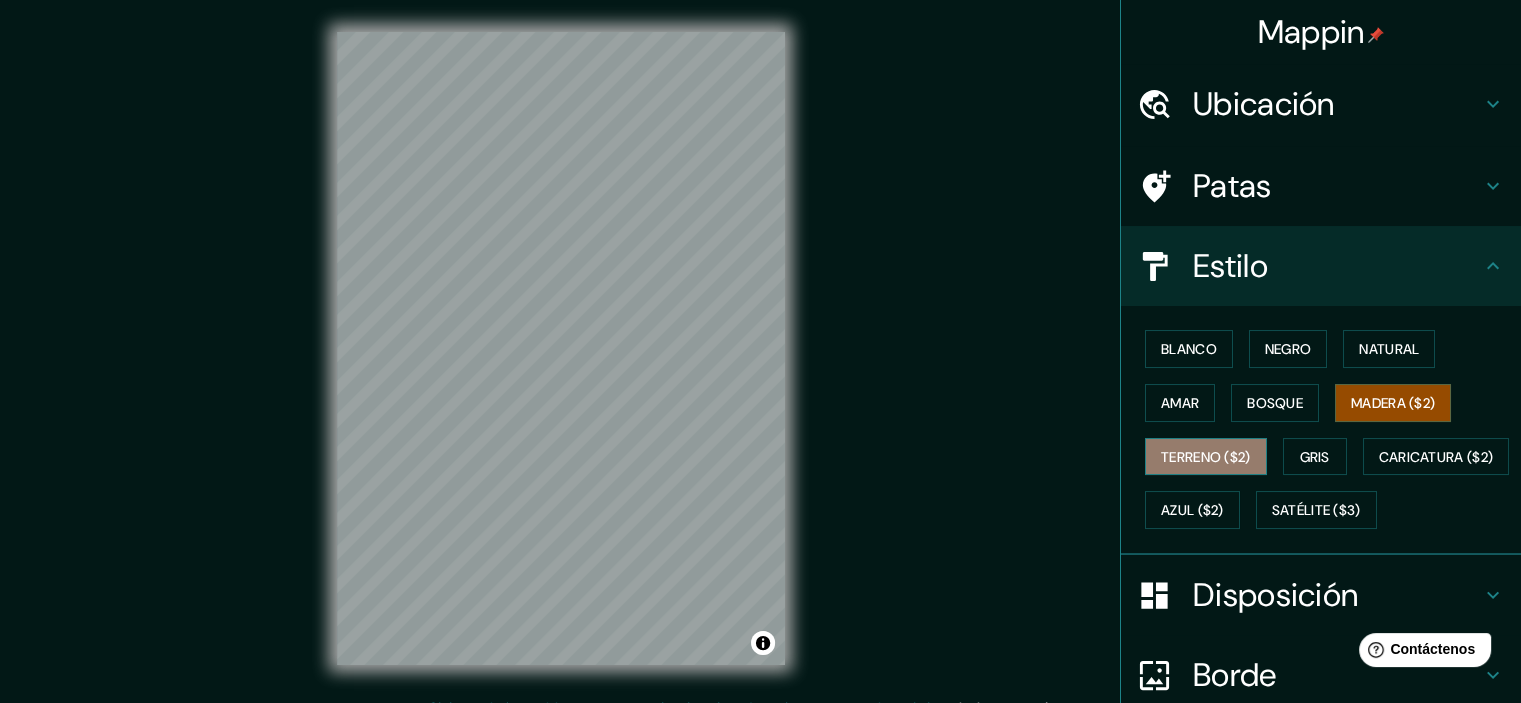 click on "Terreno ($2)" at bounding box center (1206, 457) 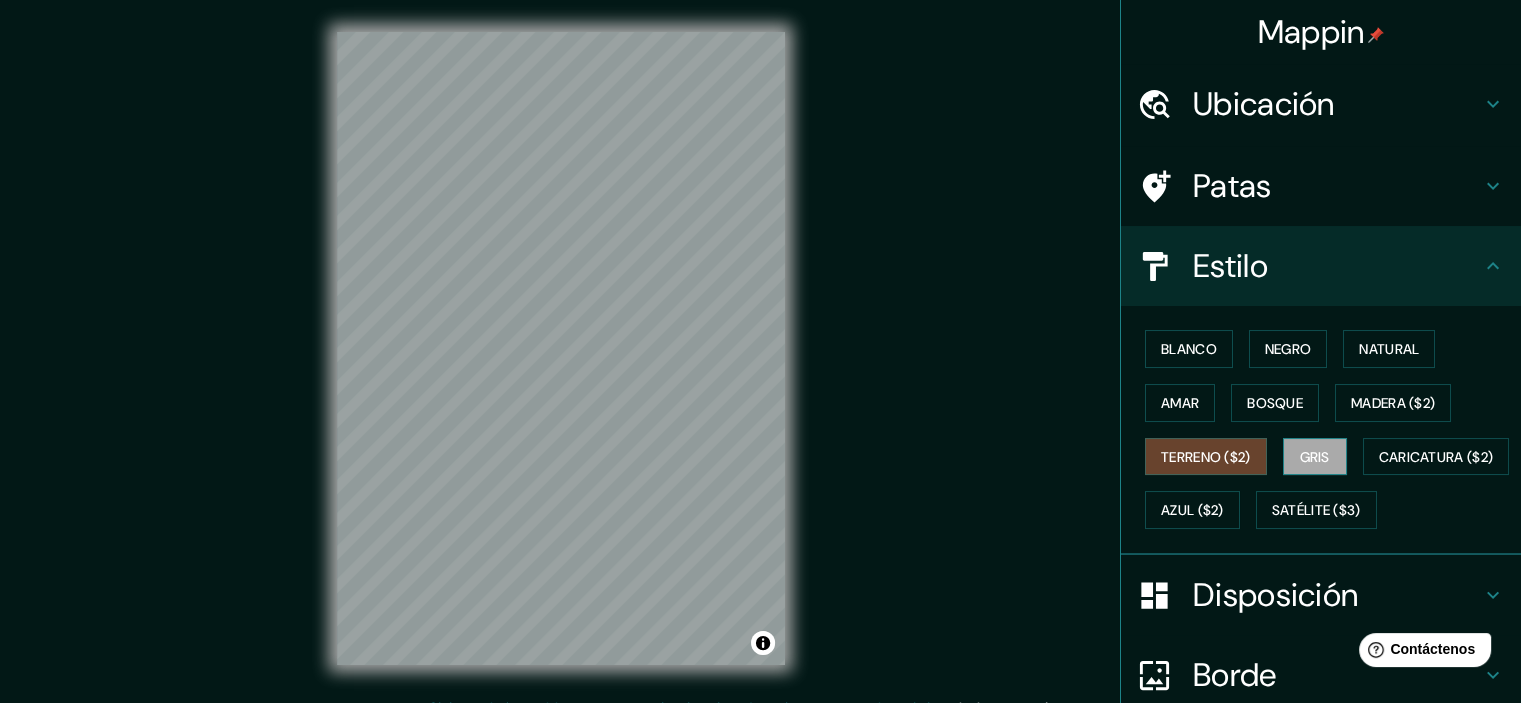 click on "Gris" at bounding box center (1315, 457) 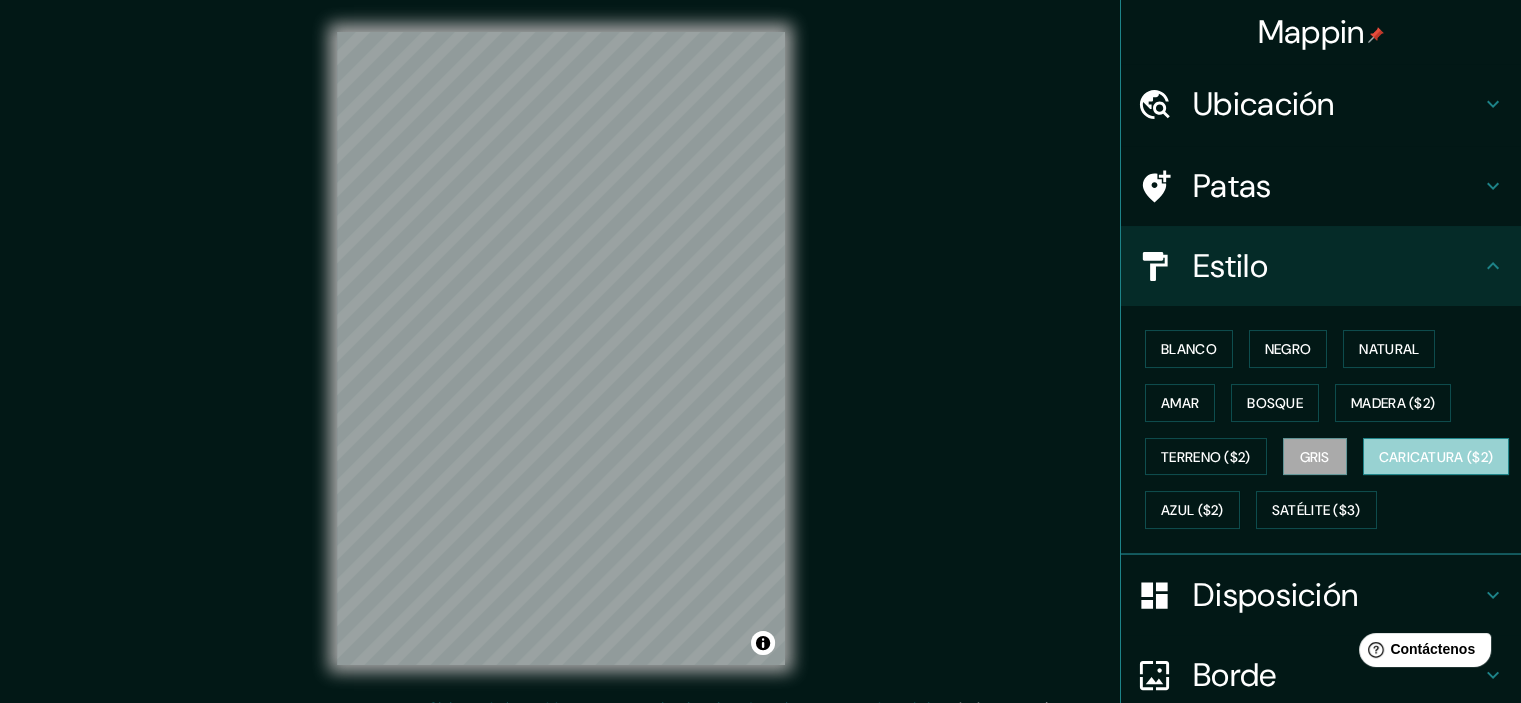 click on "Caricatura ($2)" at bounding box center [1436, 457] 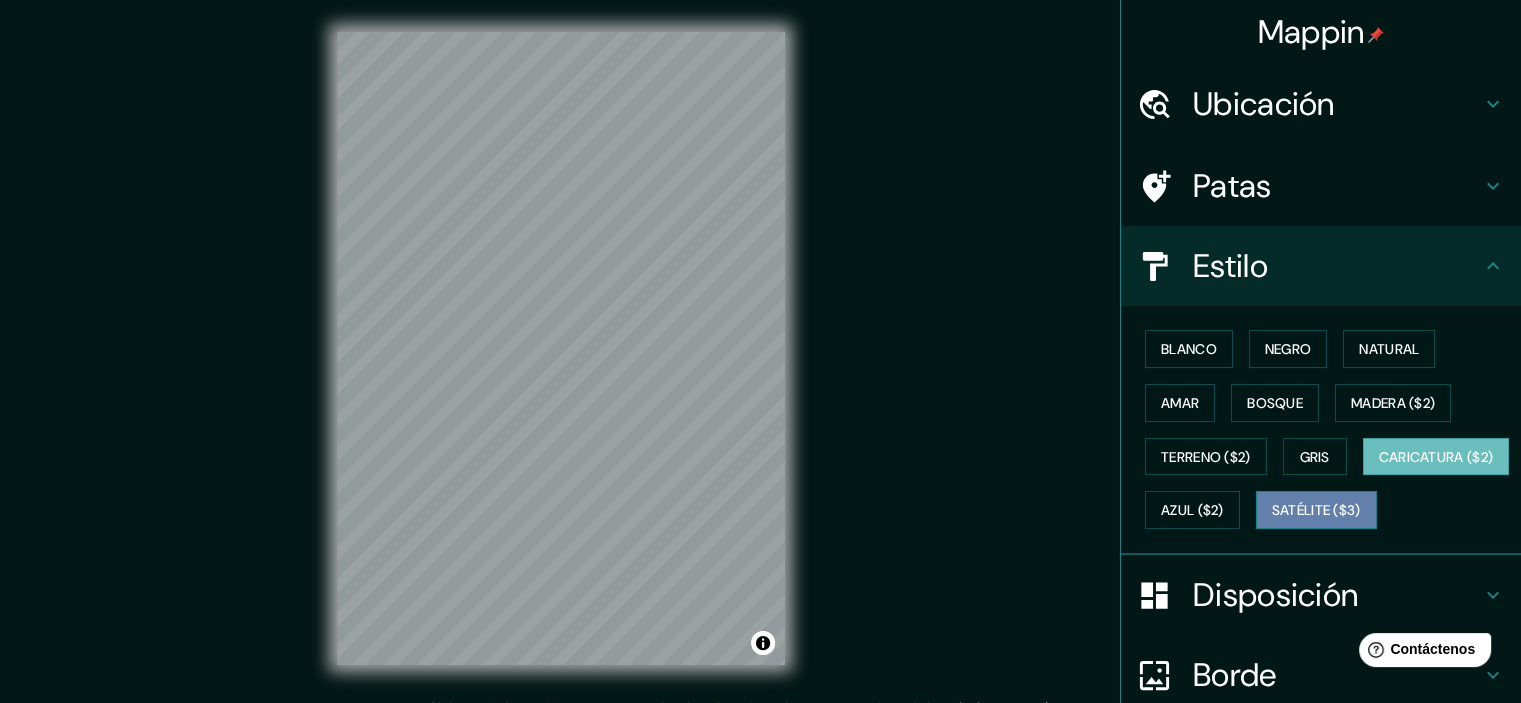 click on "Satélite ($3)" at bounding box center (1316, 510) 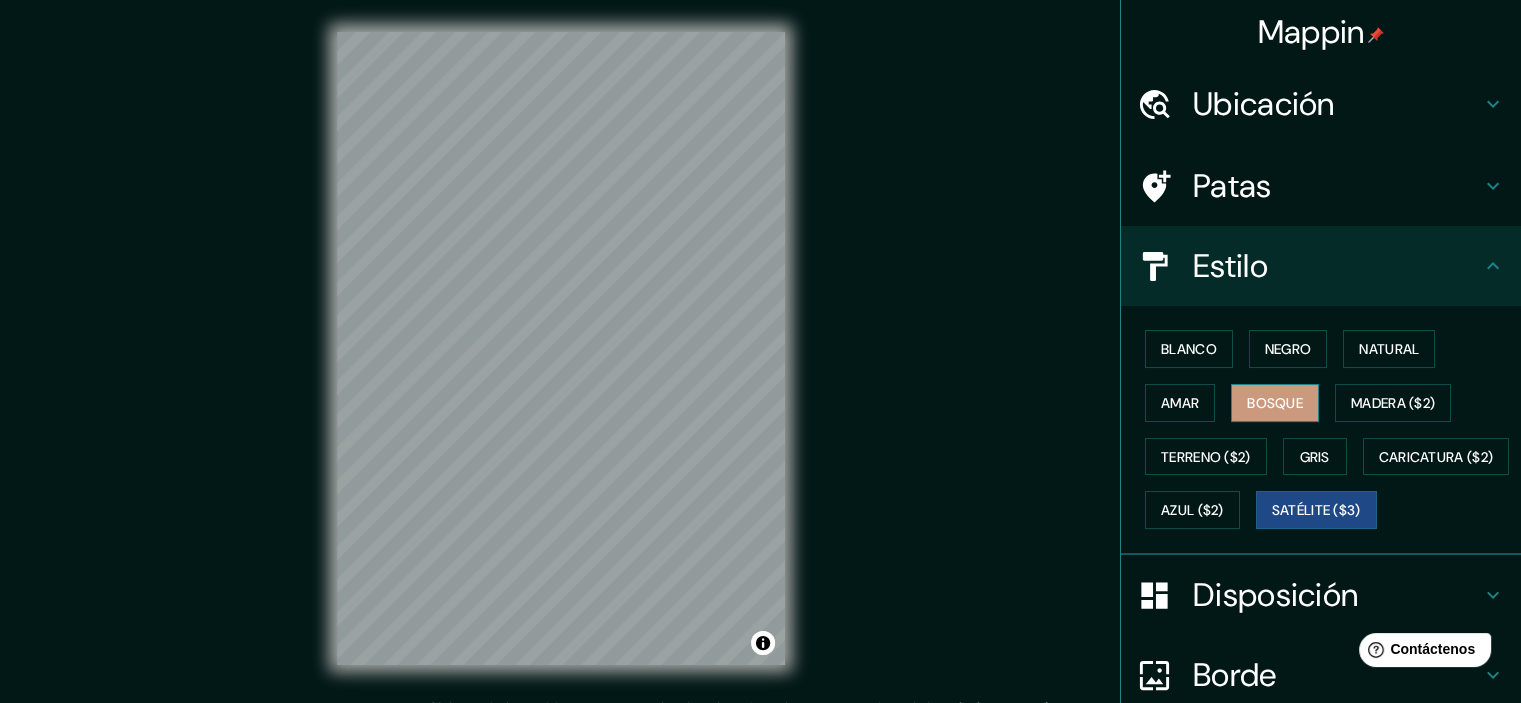 click on "Bosque" at bounding box center [1275, 403] 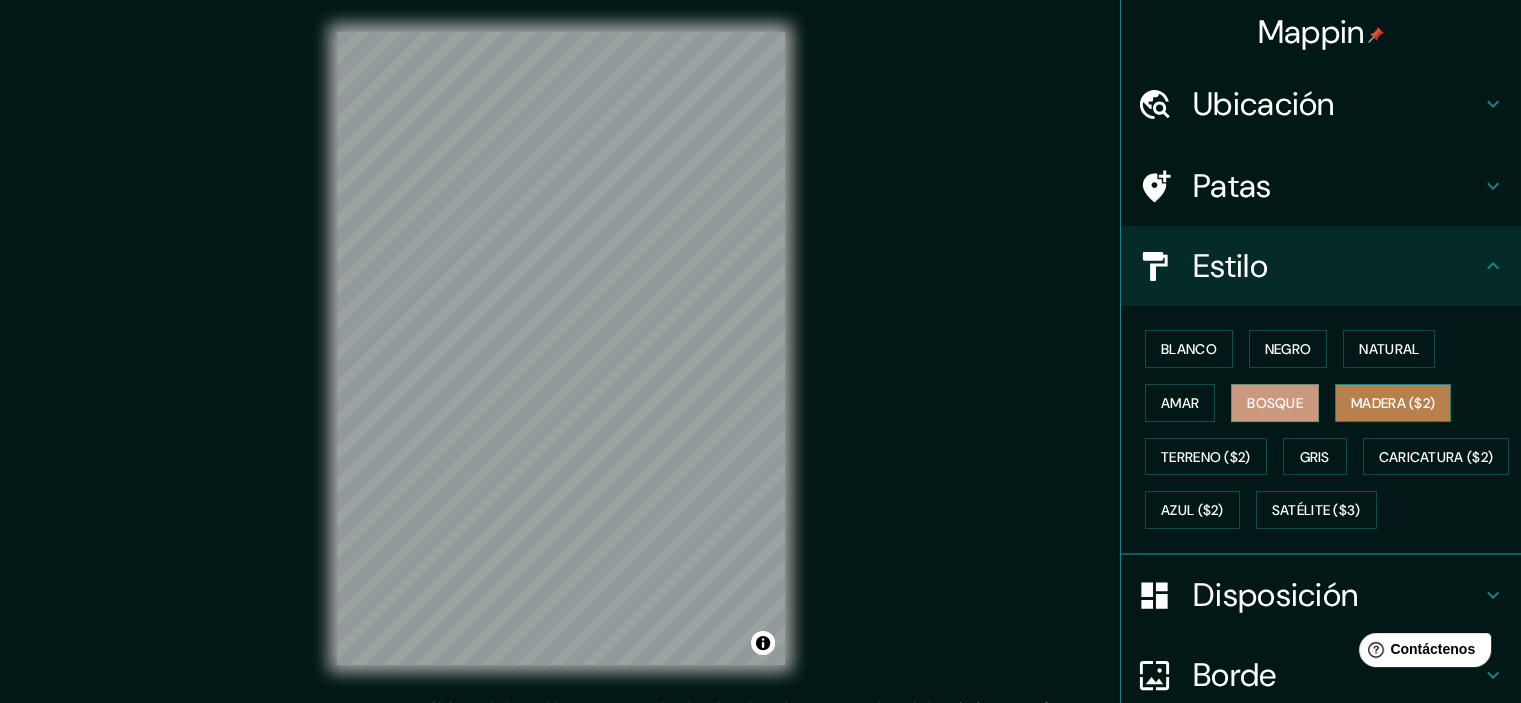 click on "Madera ($2)" at bounding box center (1393, 403) 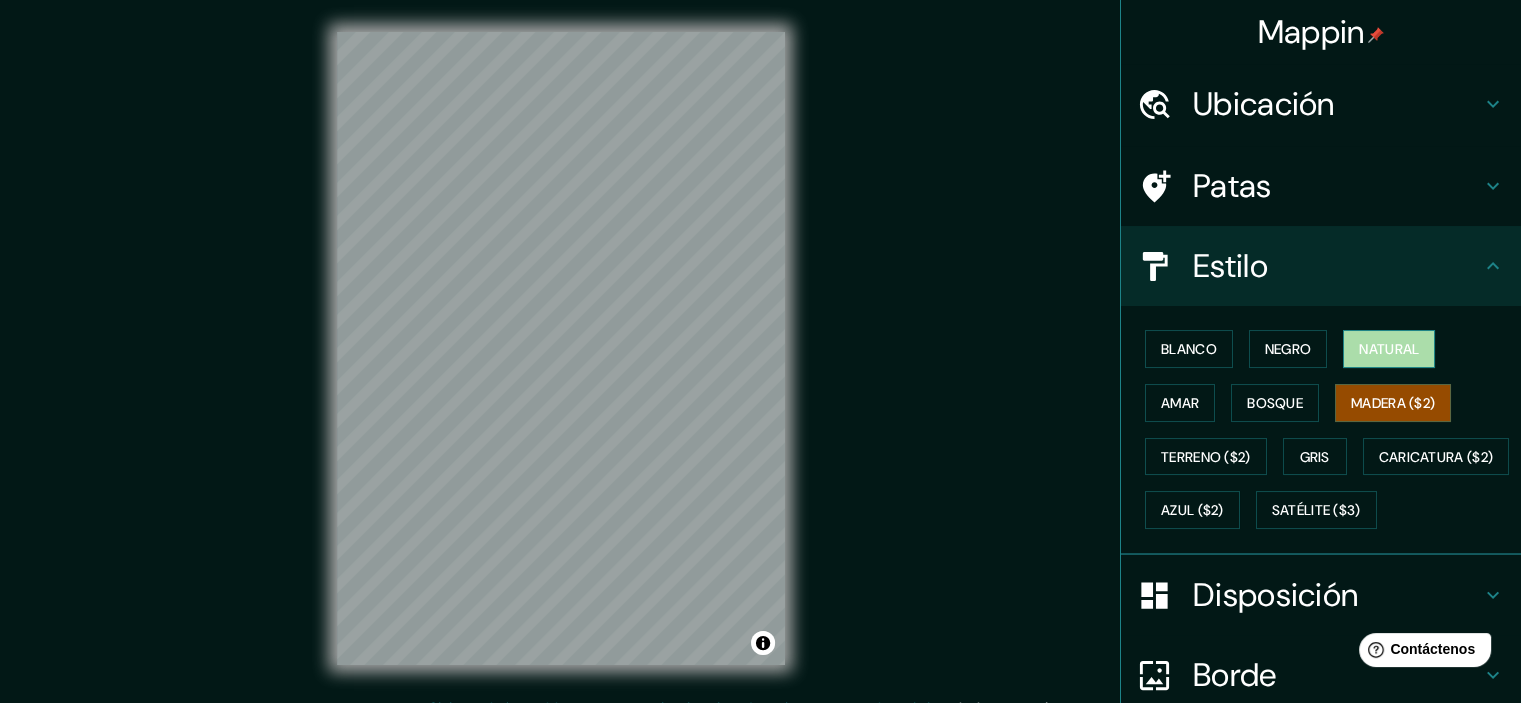 click on "Natural" at bounding box center (1389, 349) 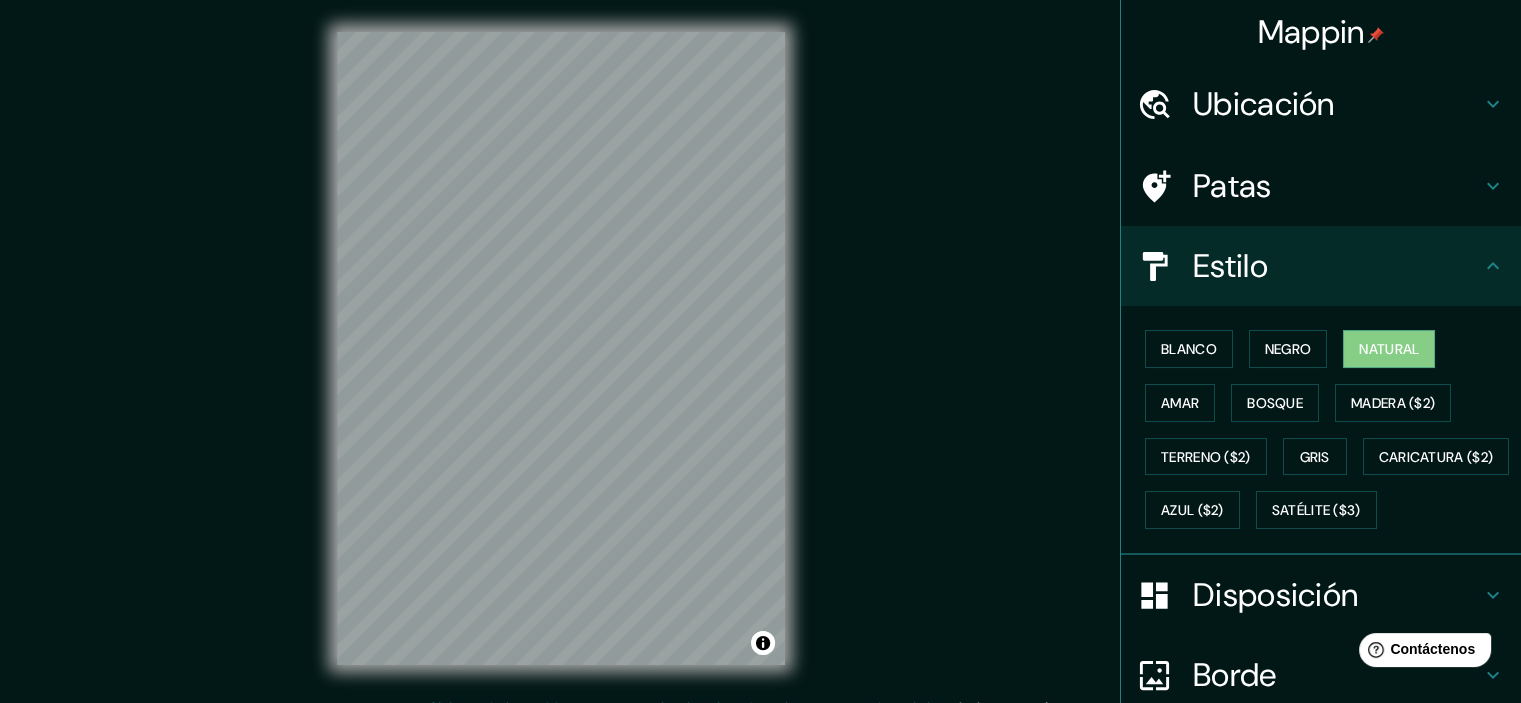 click on "Patas" at bounding box center (1337, 104) 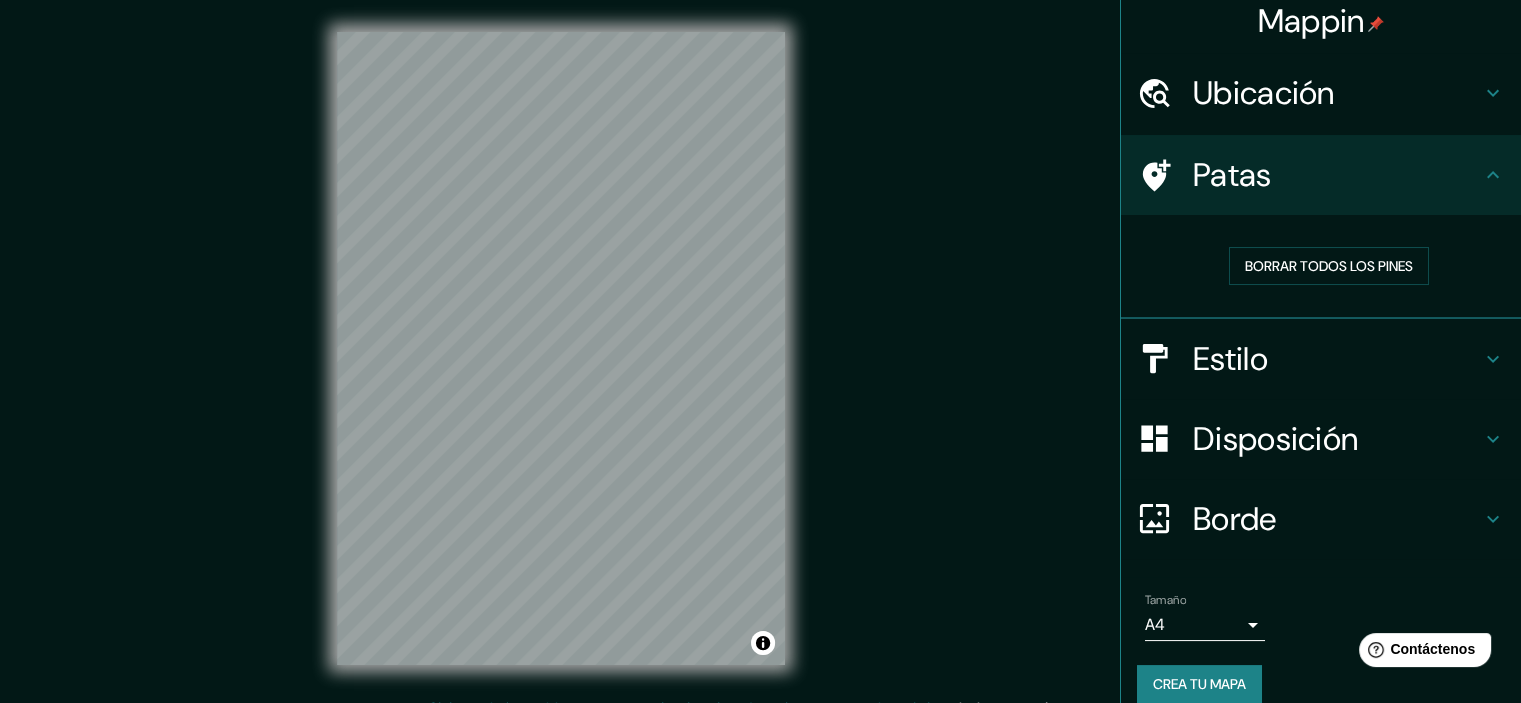 scroll, scrollTop: 32, scrollLeft: 0, axis: vertical 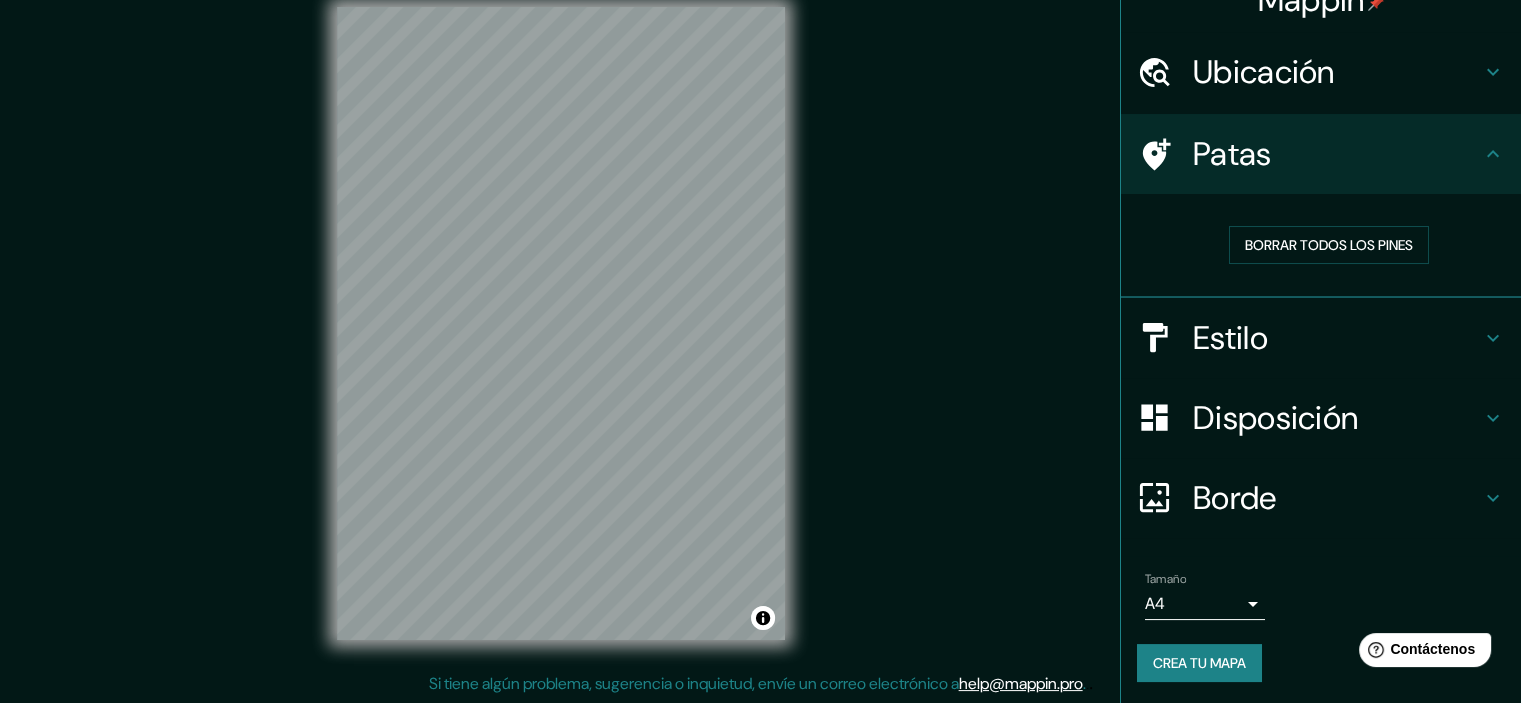 click on "Mappin Ubicación [CITY], [CITY], [PROVINCE] de [CITY], [COUNTRY] Patas Borrar todos los pines Estilo Disposición Borde Elige un borde.  Consejo  : puedes opacar las capas del marco para crear efectos geniales. Ninguno Simple Transparente Elegante Tamaño A4 single Crea tu mapa © Mapbox   © OpenStreetMap   Improve this map Si tiene algún problema, sugerencia o inquietud, envíe un correo electrónico a  help@mappin.pro  .   . . Texto original Valora esta traducción Tu opinión servirá para ayudar a mejorar el Traductor de Google" at bounding box center [760, 326] 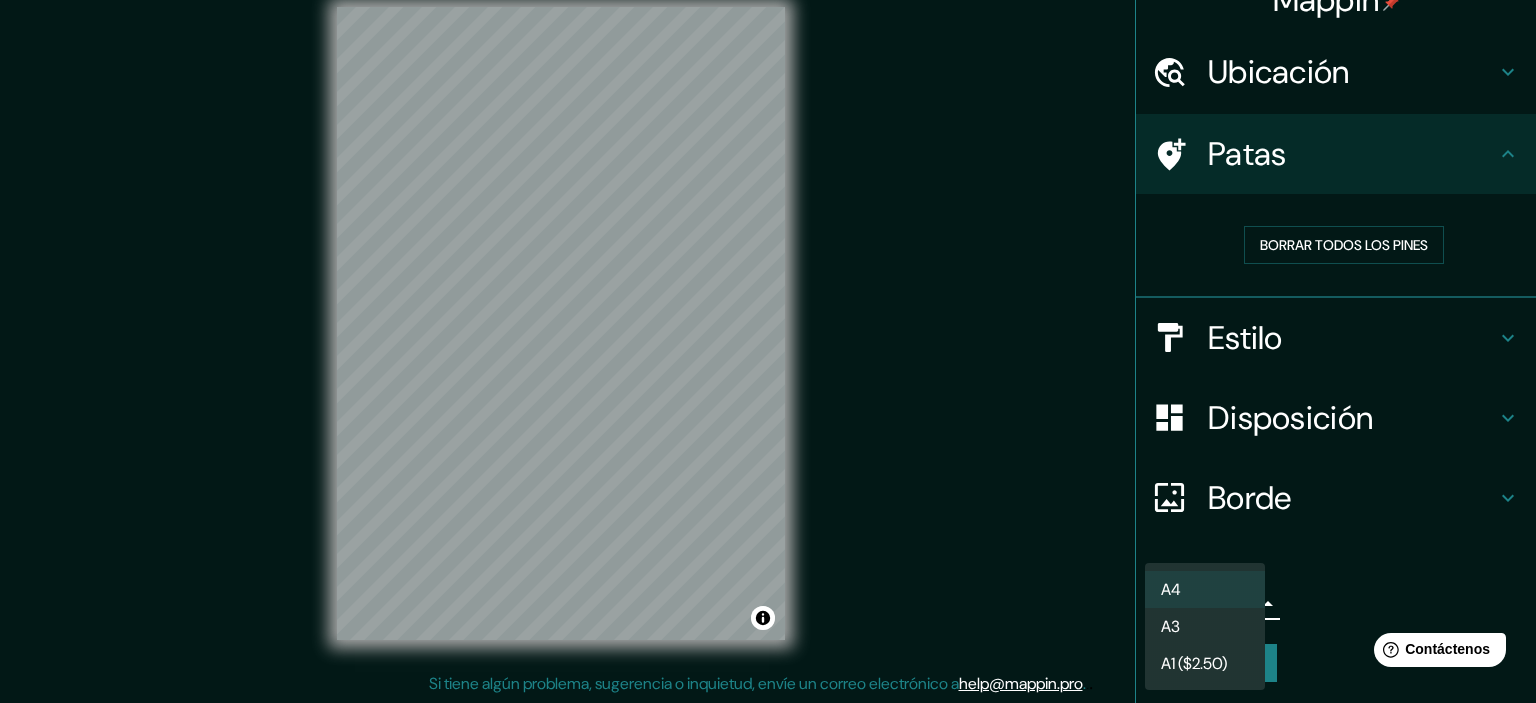 click at bounding box center [768, 351] 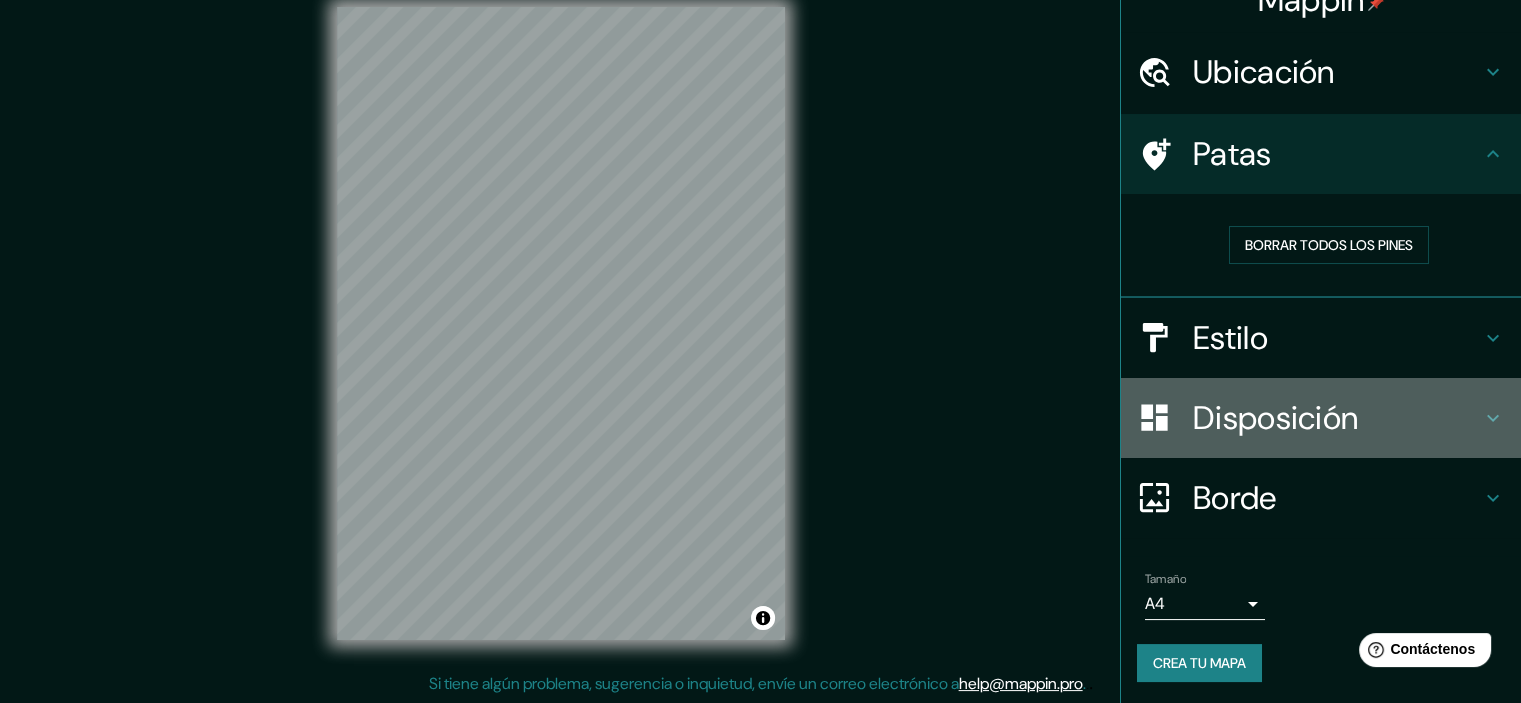 click on "Disposición" at bounding box center (1264, 72) 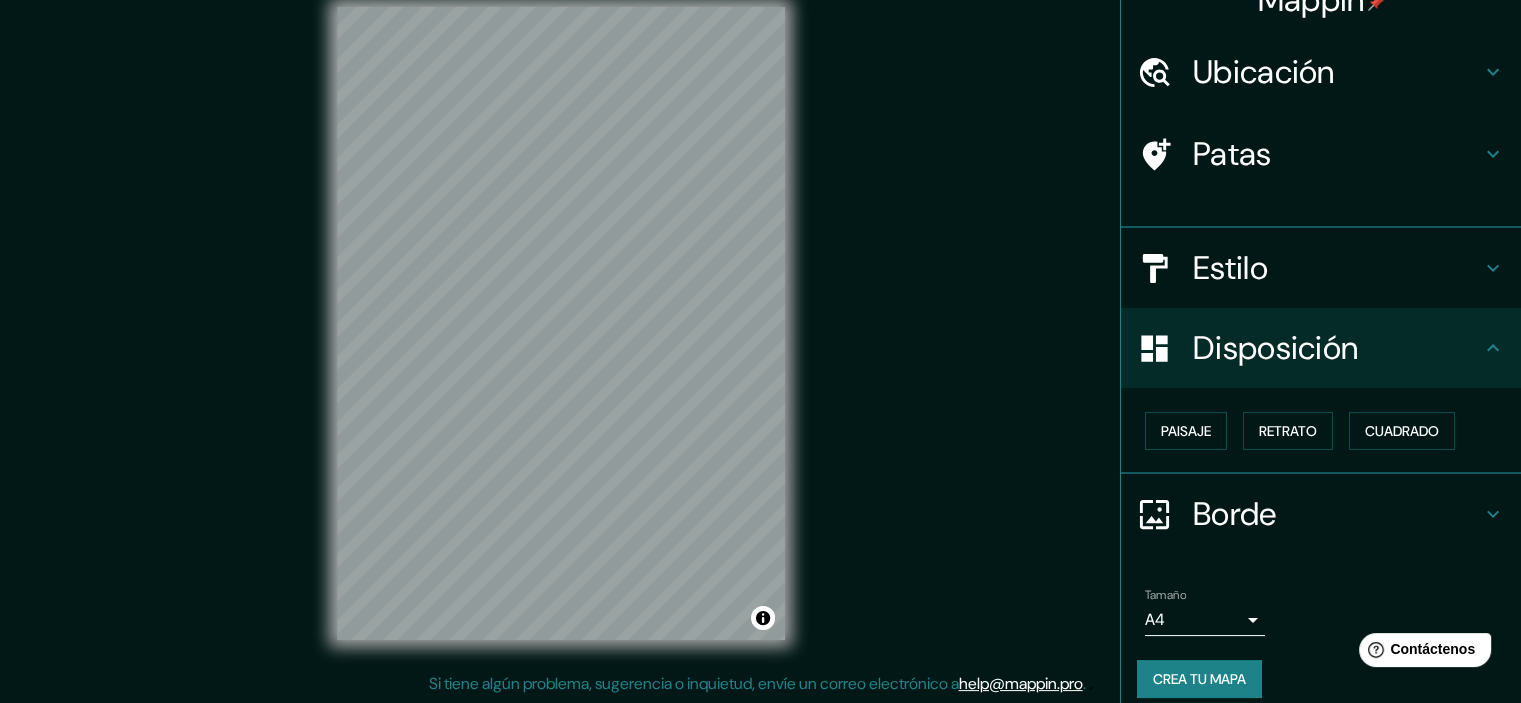 scroll, scrollTop: 16, scrollLeft: 0, axis: vertical 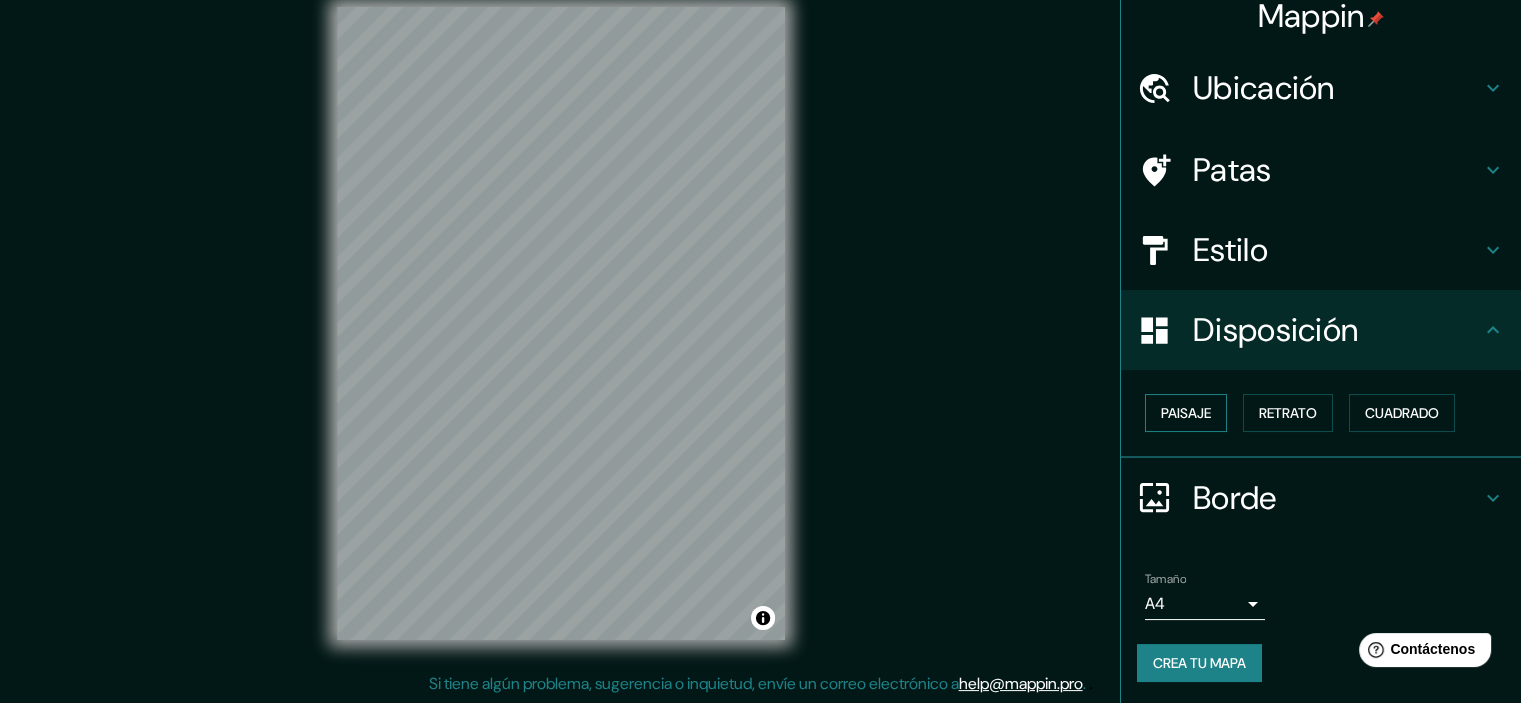 click on "Paisaje" at bounding box center [1186, 413] 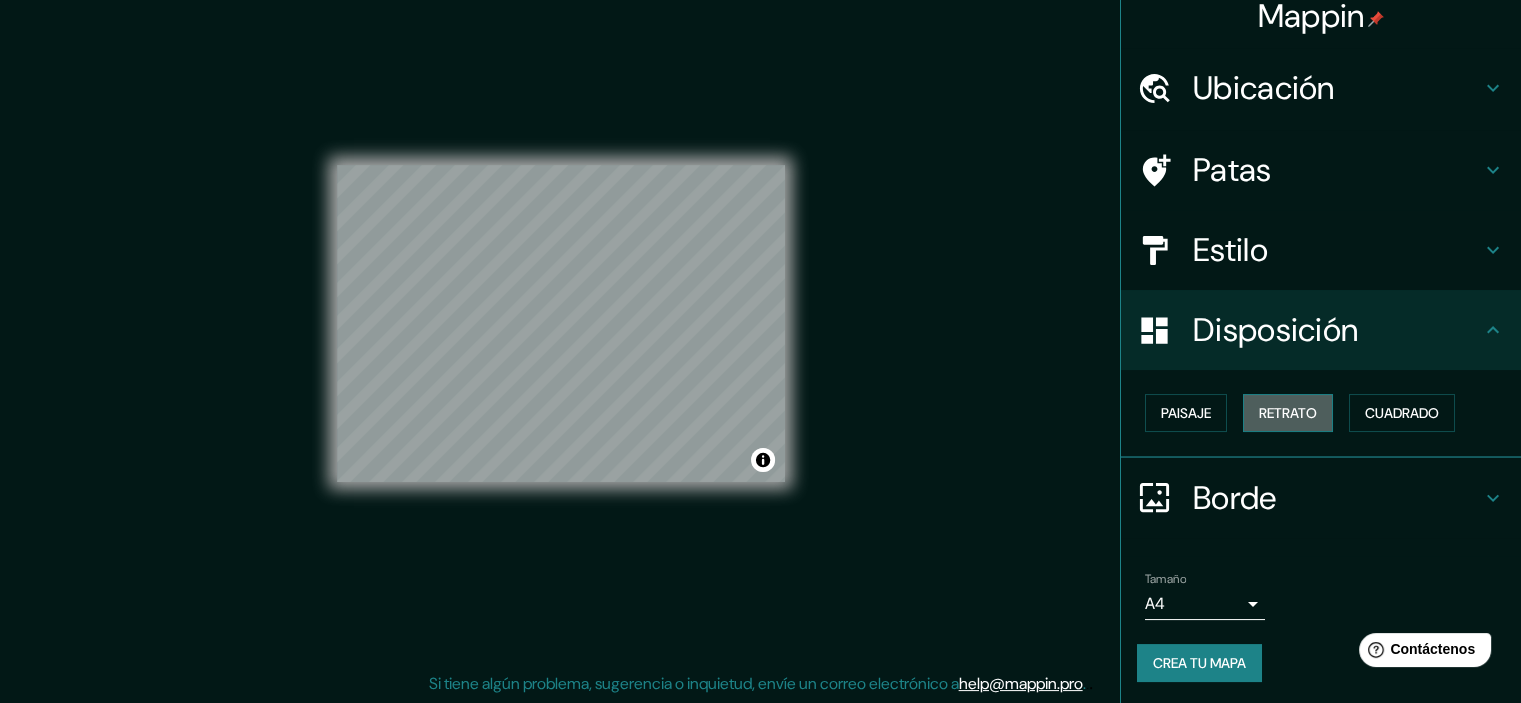 click on "Retrato" at bounding box center [1186, 413] 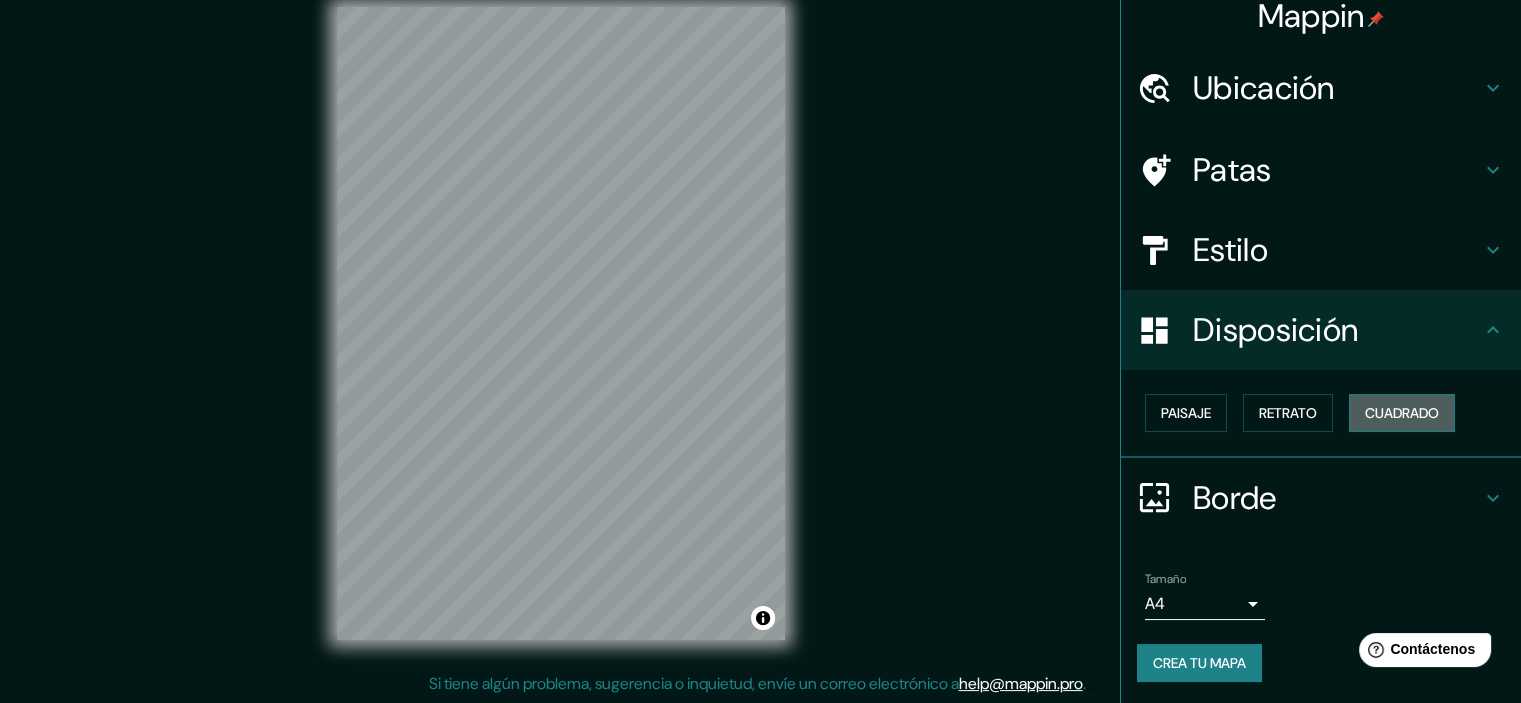 click on "Cuadrado" at bounding box center [1402, 413] 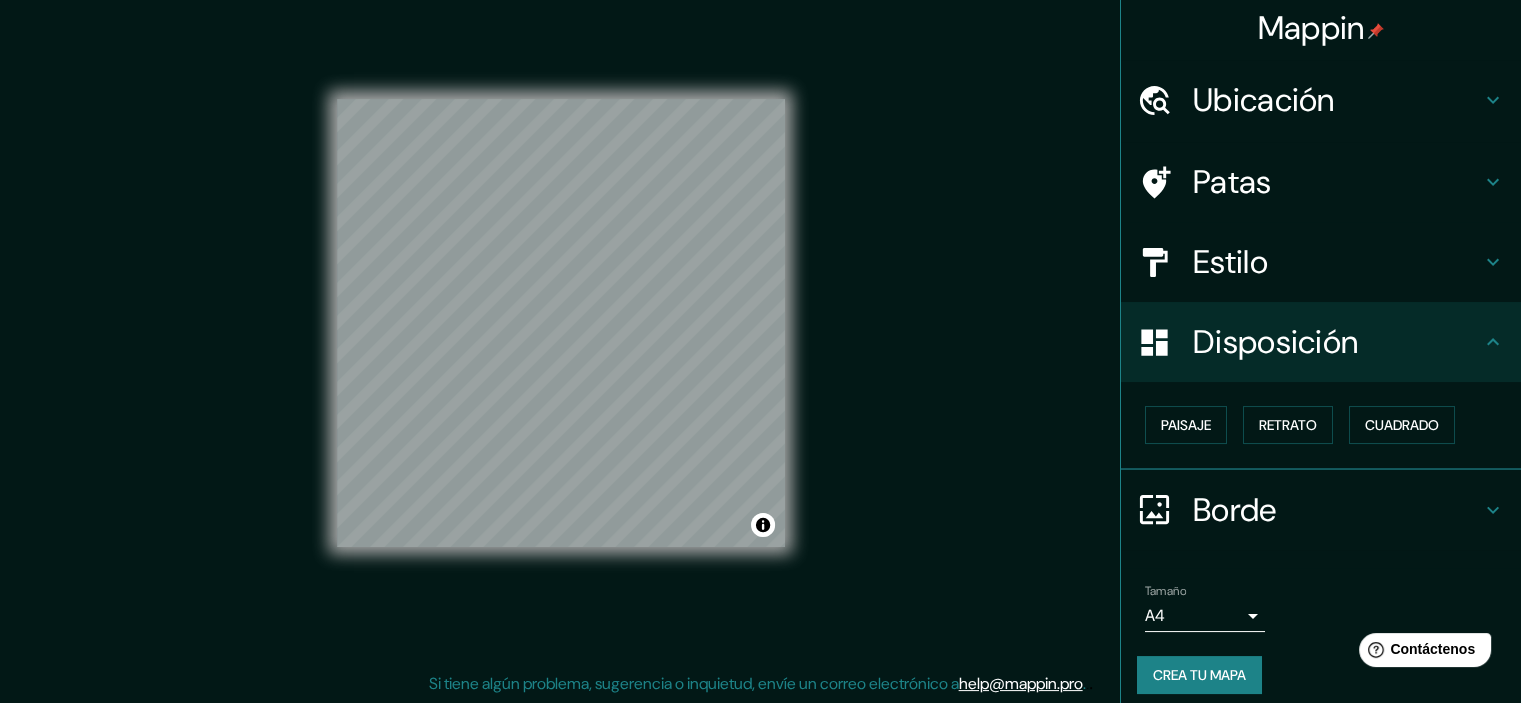 scroll, scrollTop: 0, scrollLeft: 0, axis: both 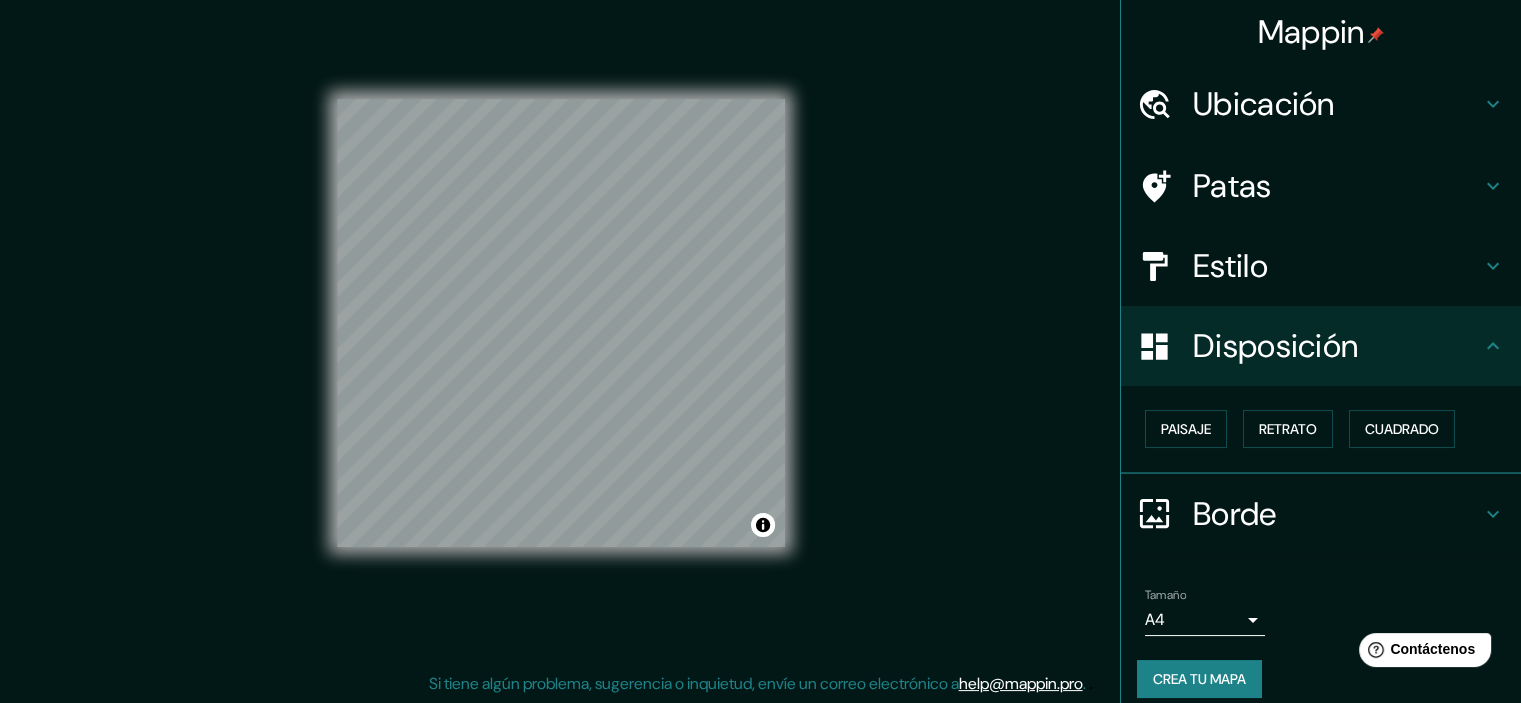 click on "Crea tu mapa" at bounding box center (1199, 679) 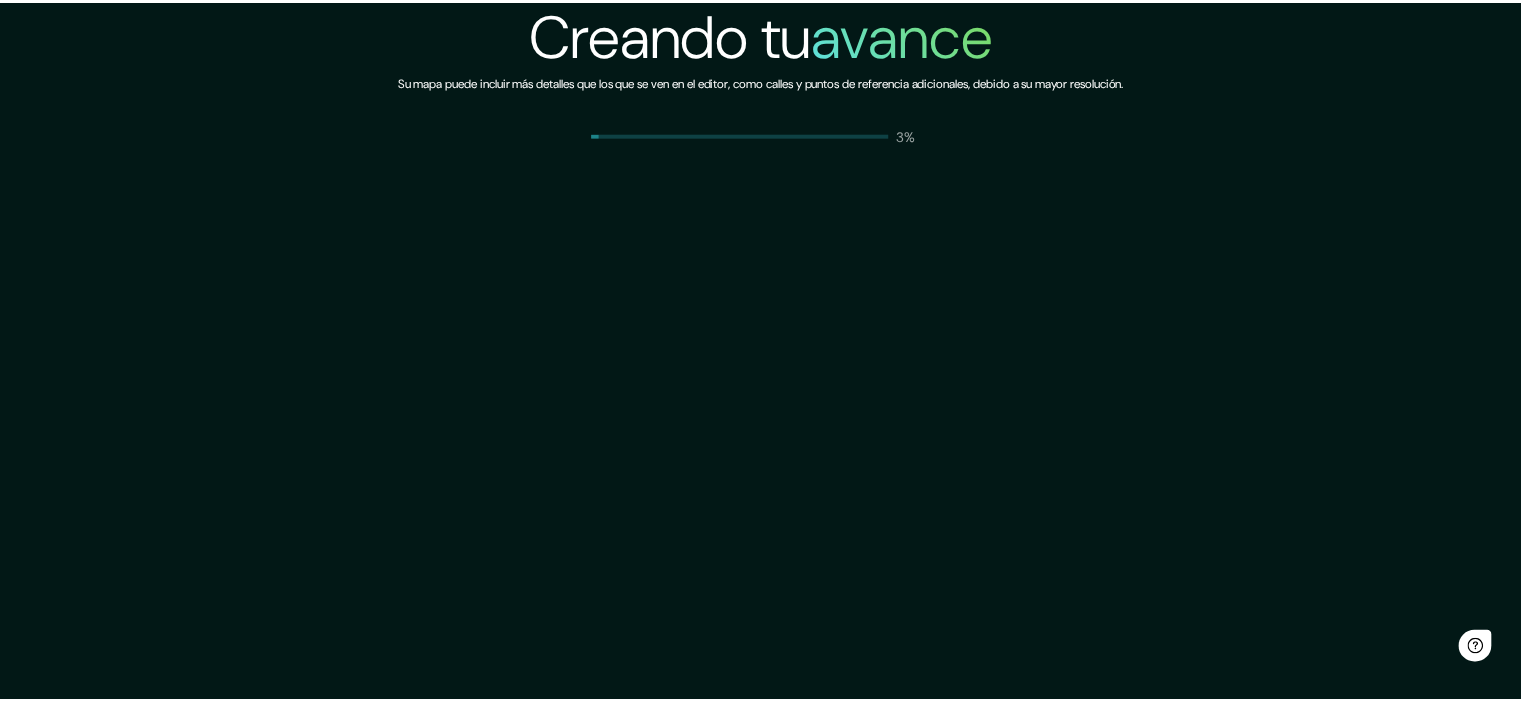 scroll, scrollTop: 0, scrollLeft: 0, axis: both 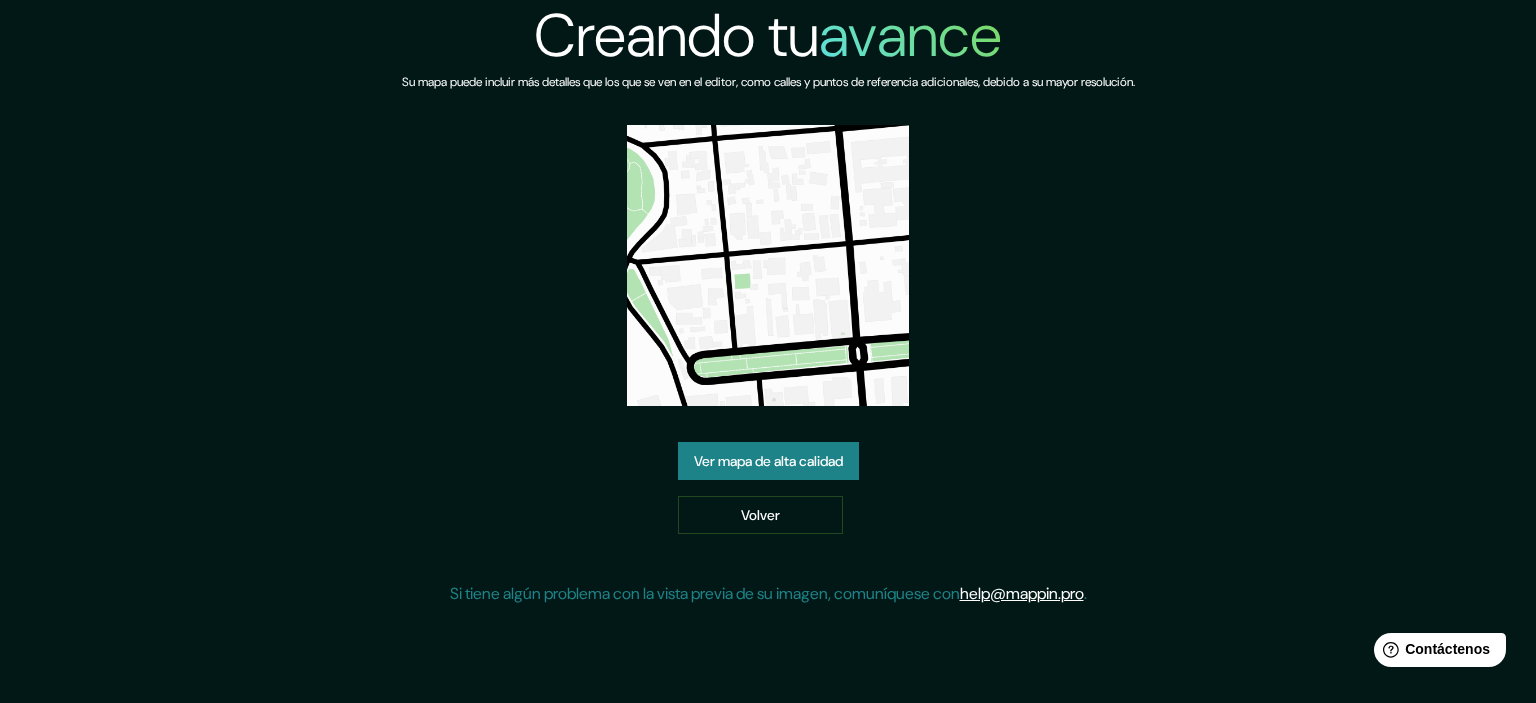 click on "Ver mapa de alta calidad" at bounding box center (768, 461) 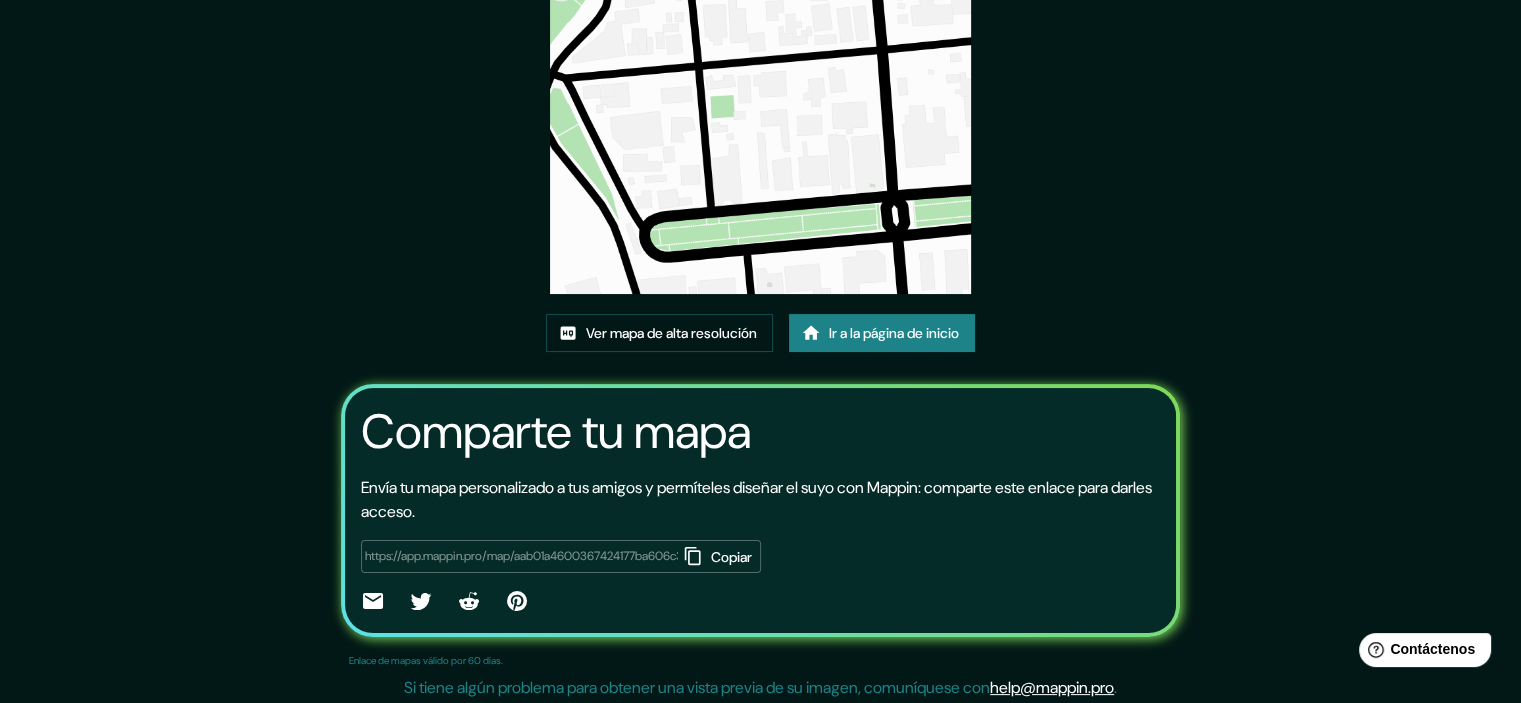 scroll, scrollTop: 220, scrollLeft: 0, axis: vertical 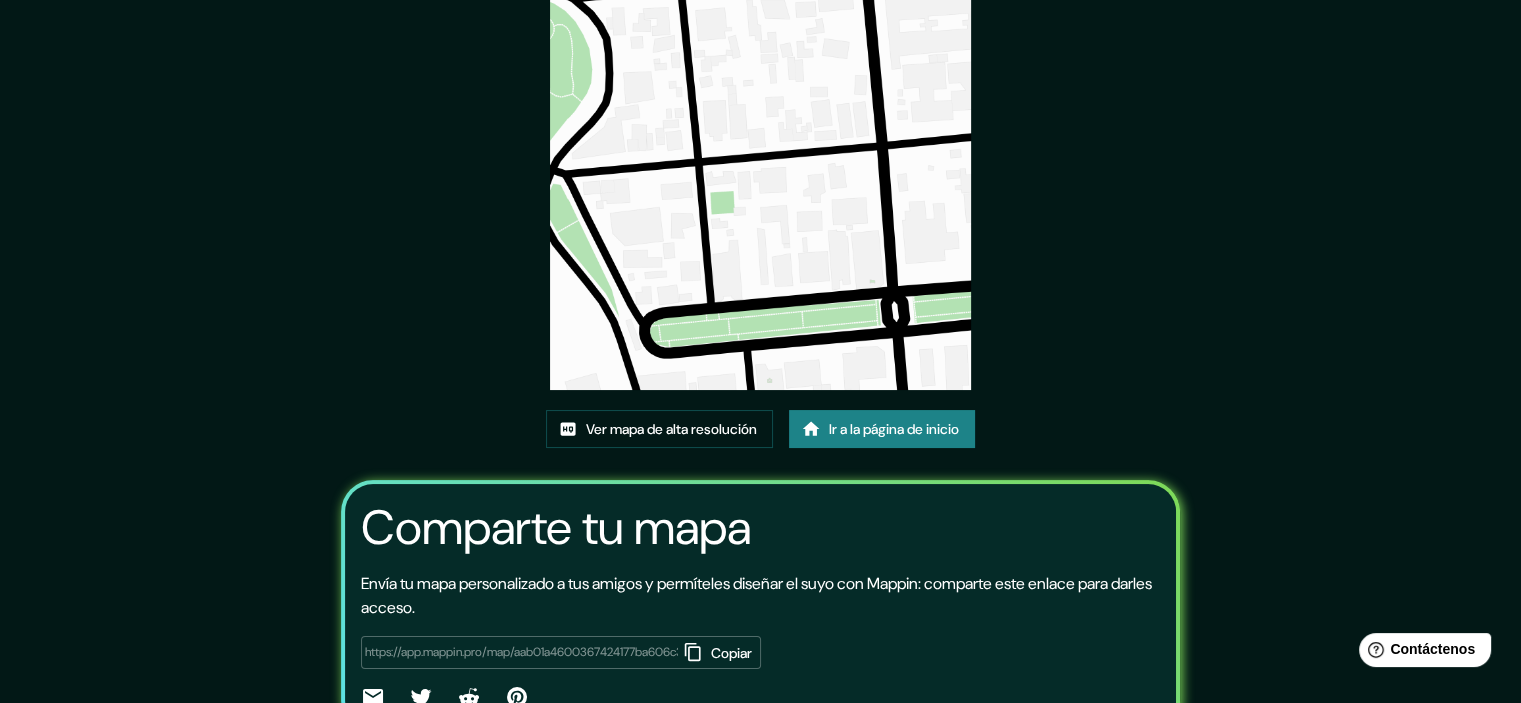 click at bounding box center (761, 179) 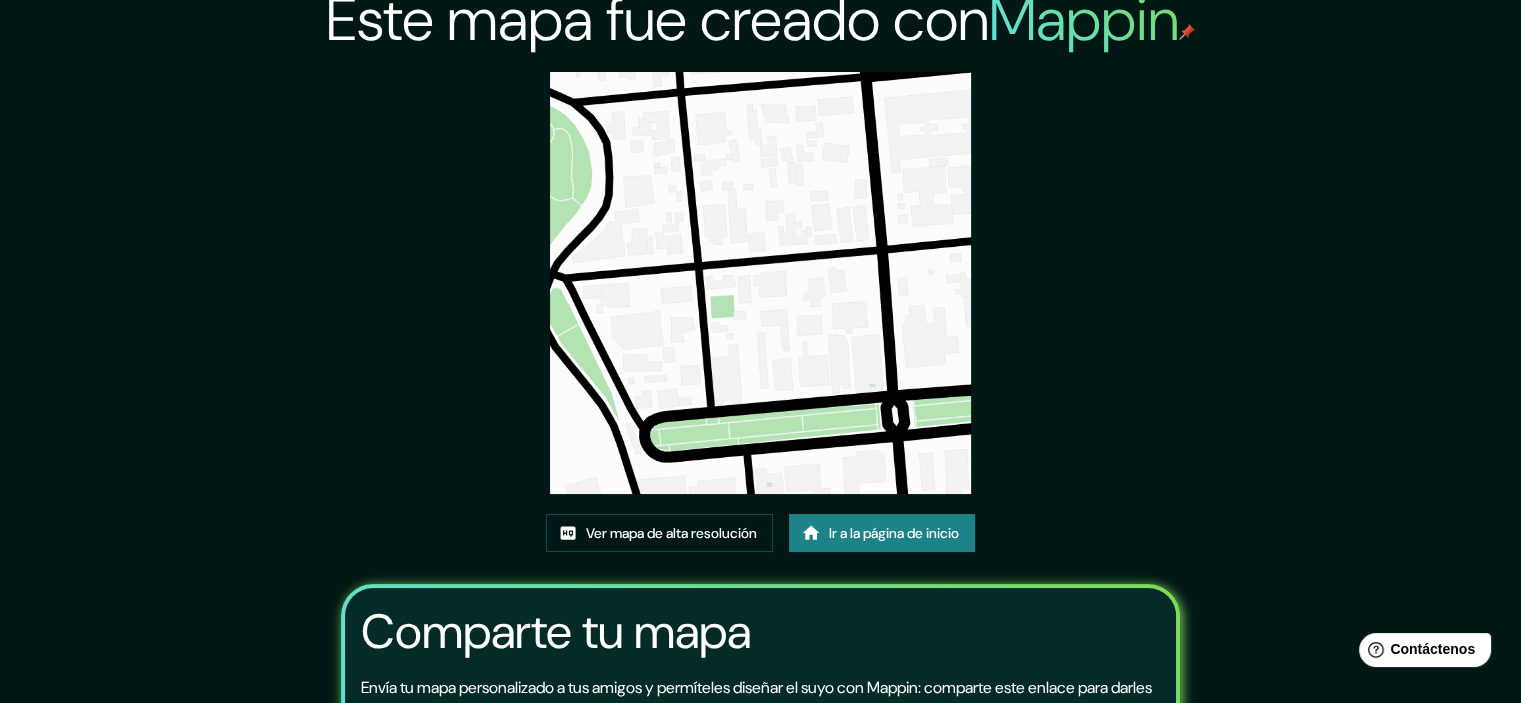 scroll, scrollTop: 0, scrollLeft: 0, axis: both 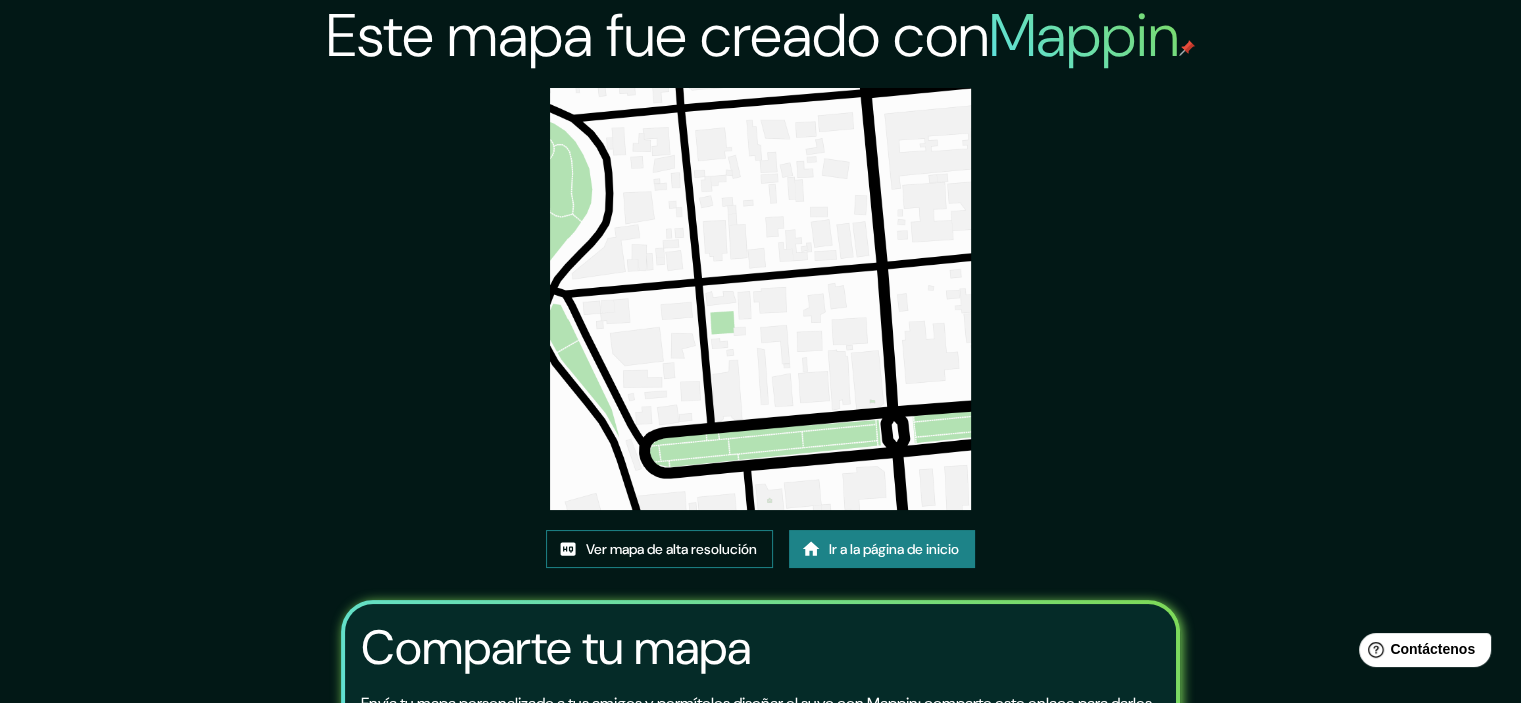 click on "Ver mapa de alta resolución" at bounding box center (671, 549) 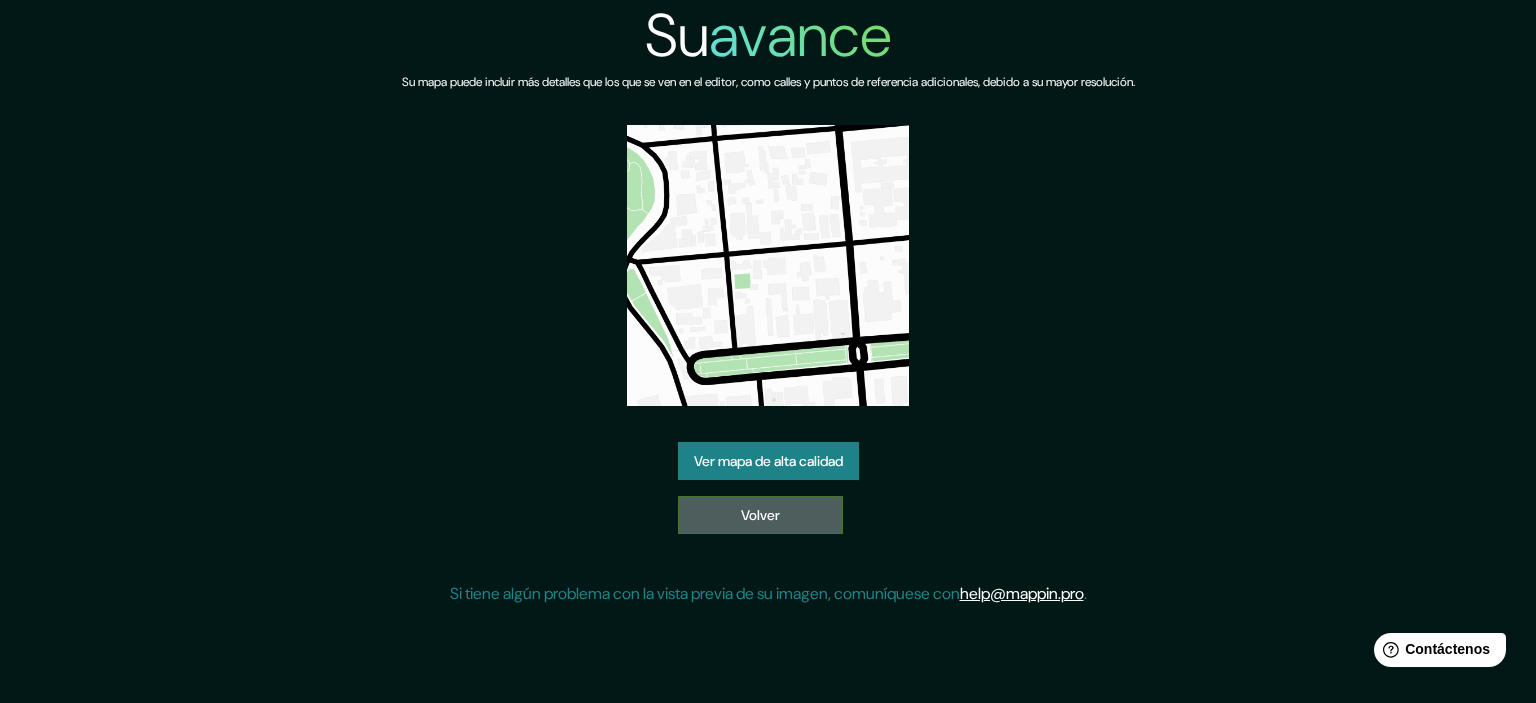 click on "Volver" at bounding box center (760, 515) 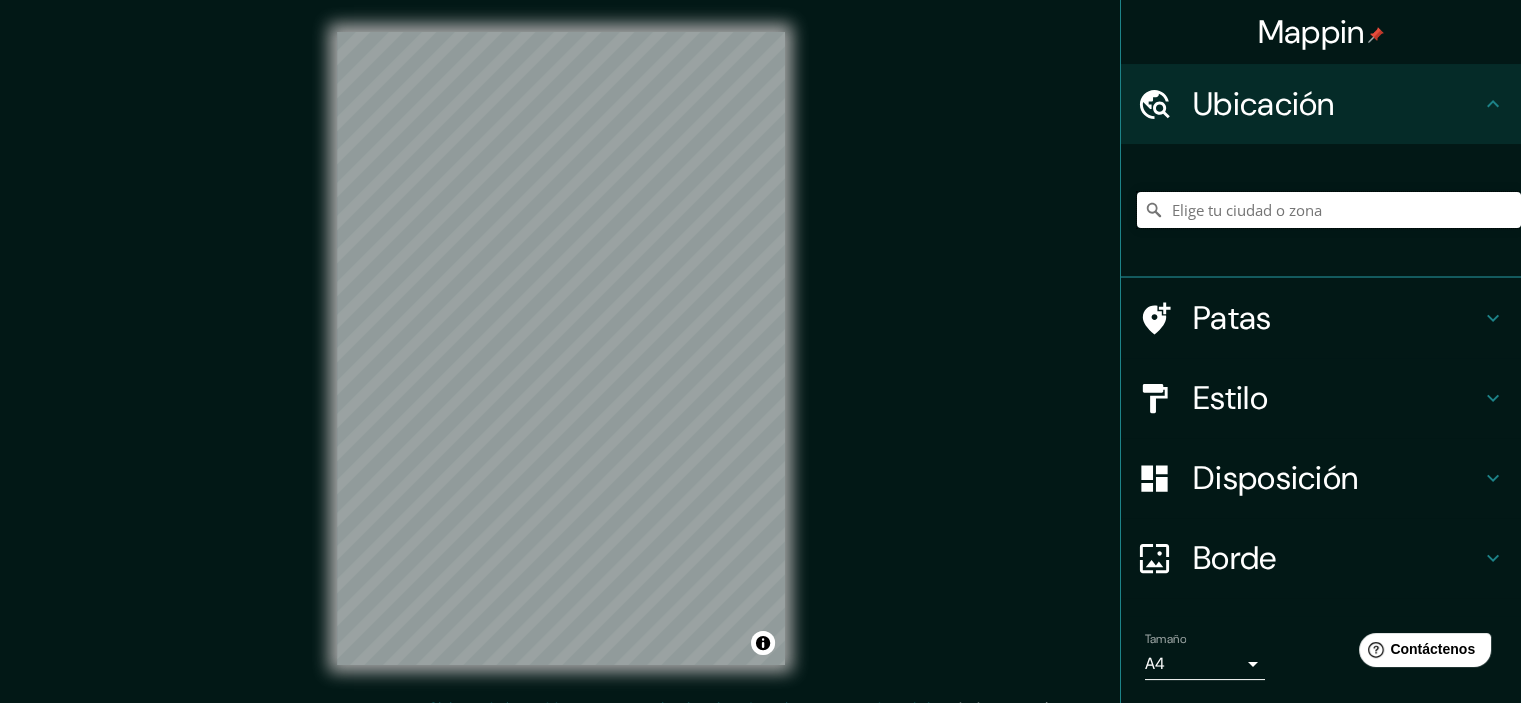 click at bounding box center [1329, 210] 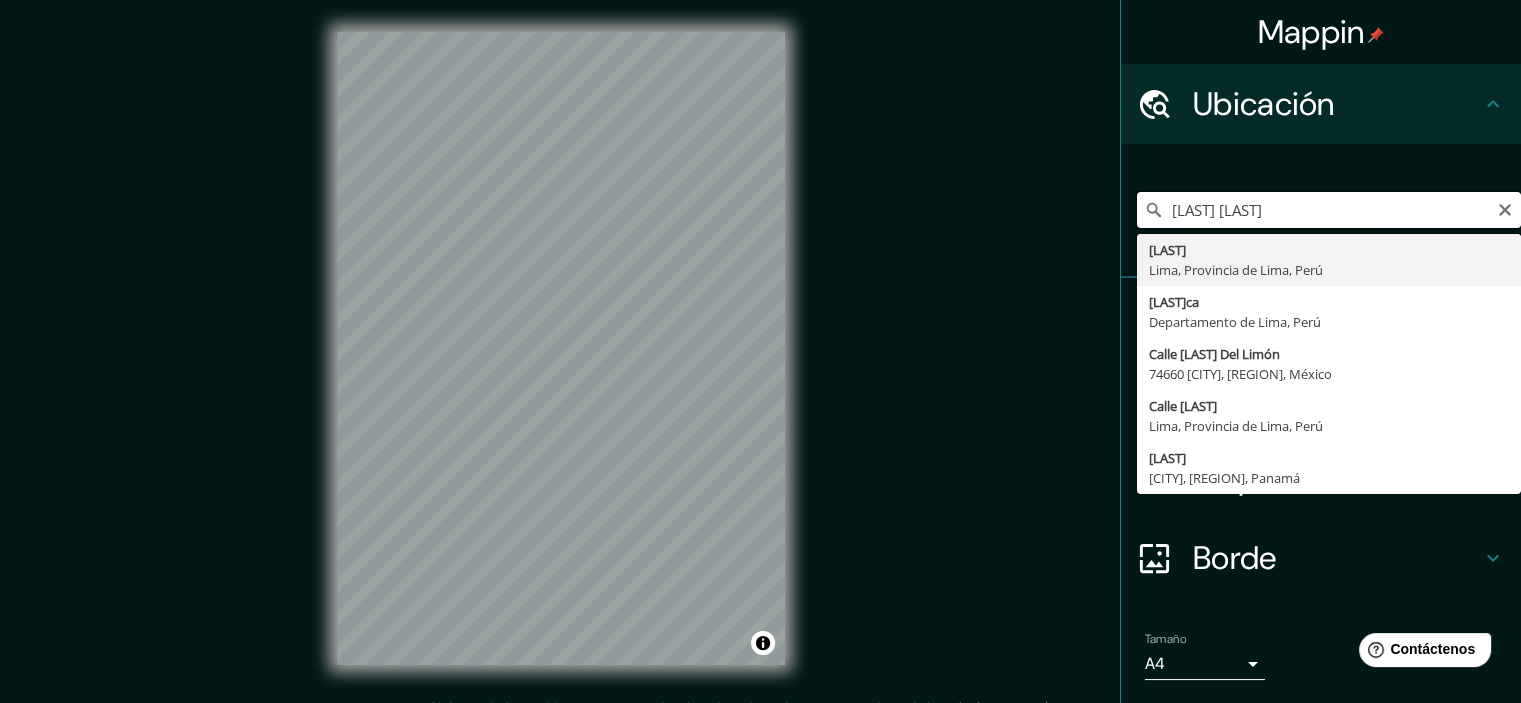 type on "[LAST] [LAST]" 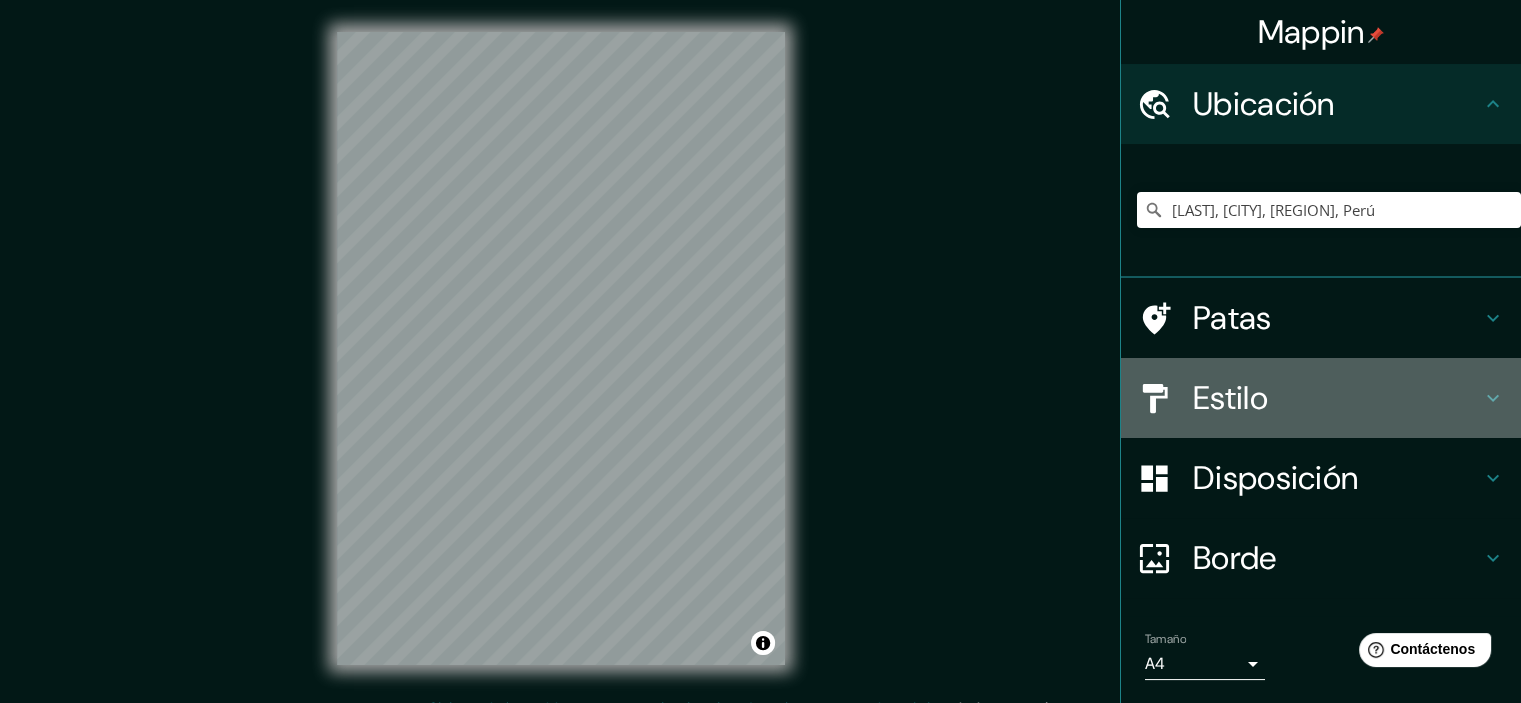 click on "Estilo" at bounding box center (1337, 104) 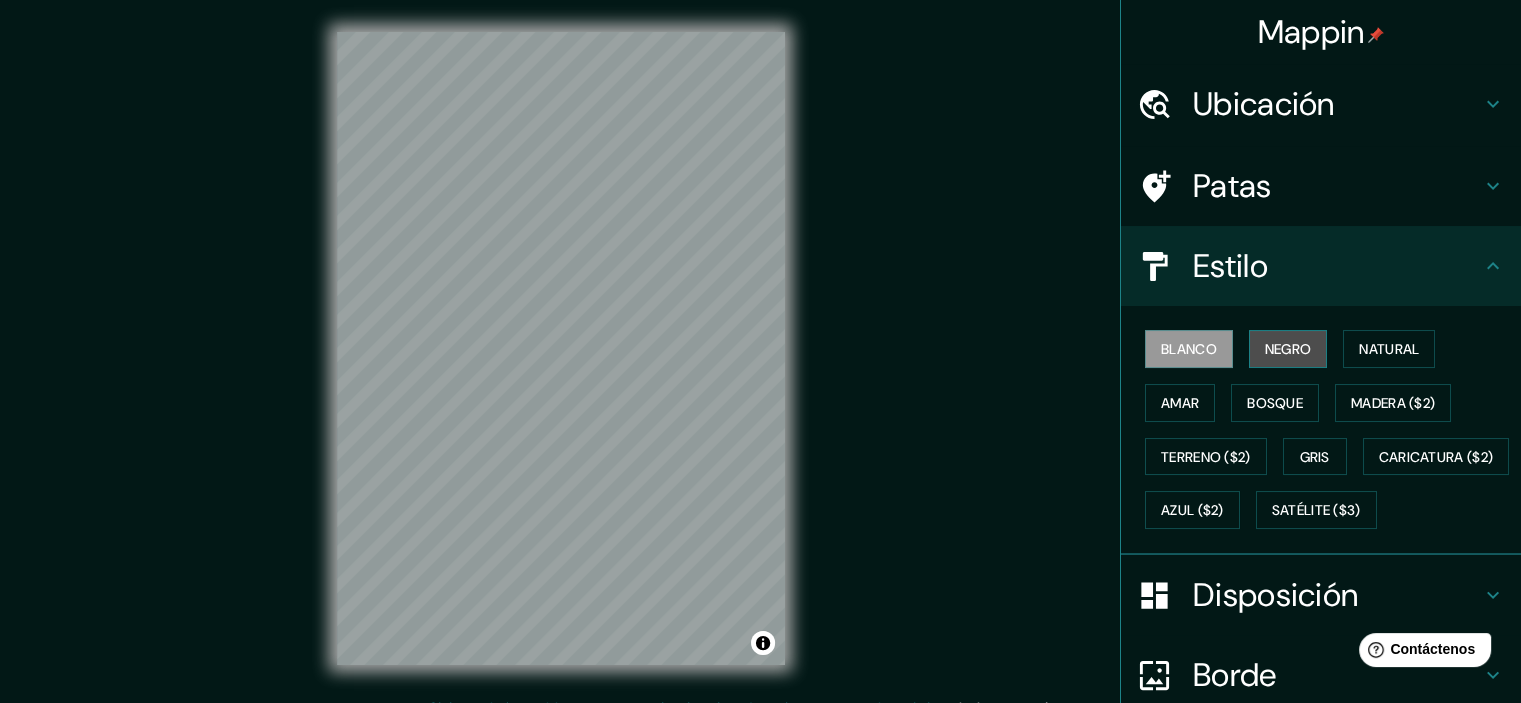 click on "Negro" at bounding box center [1288, 349] 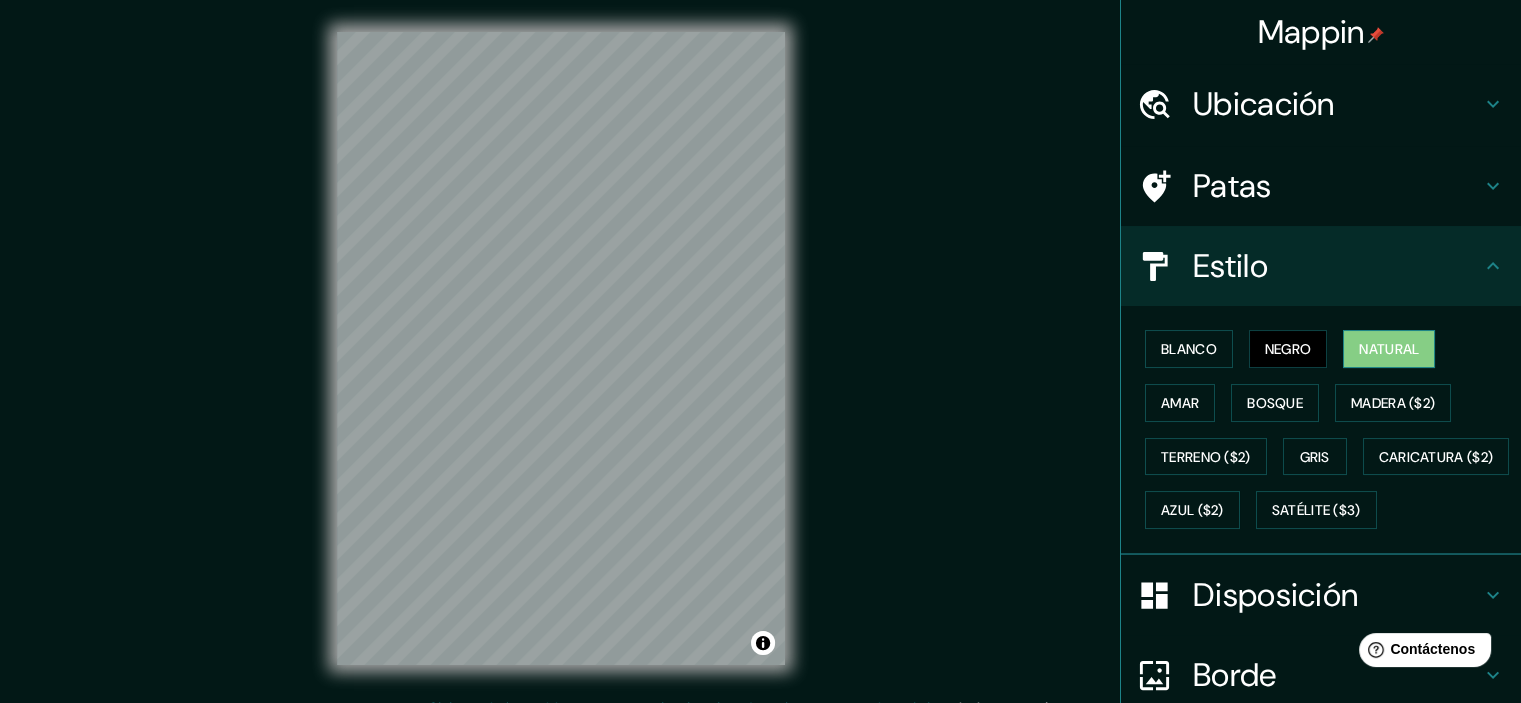 click on "Natural" at bounding box center (1389, 349) 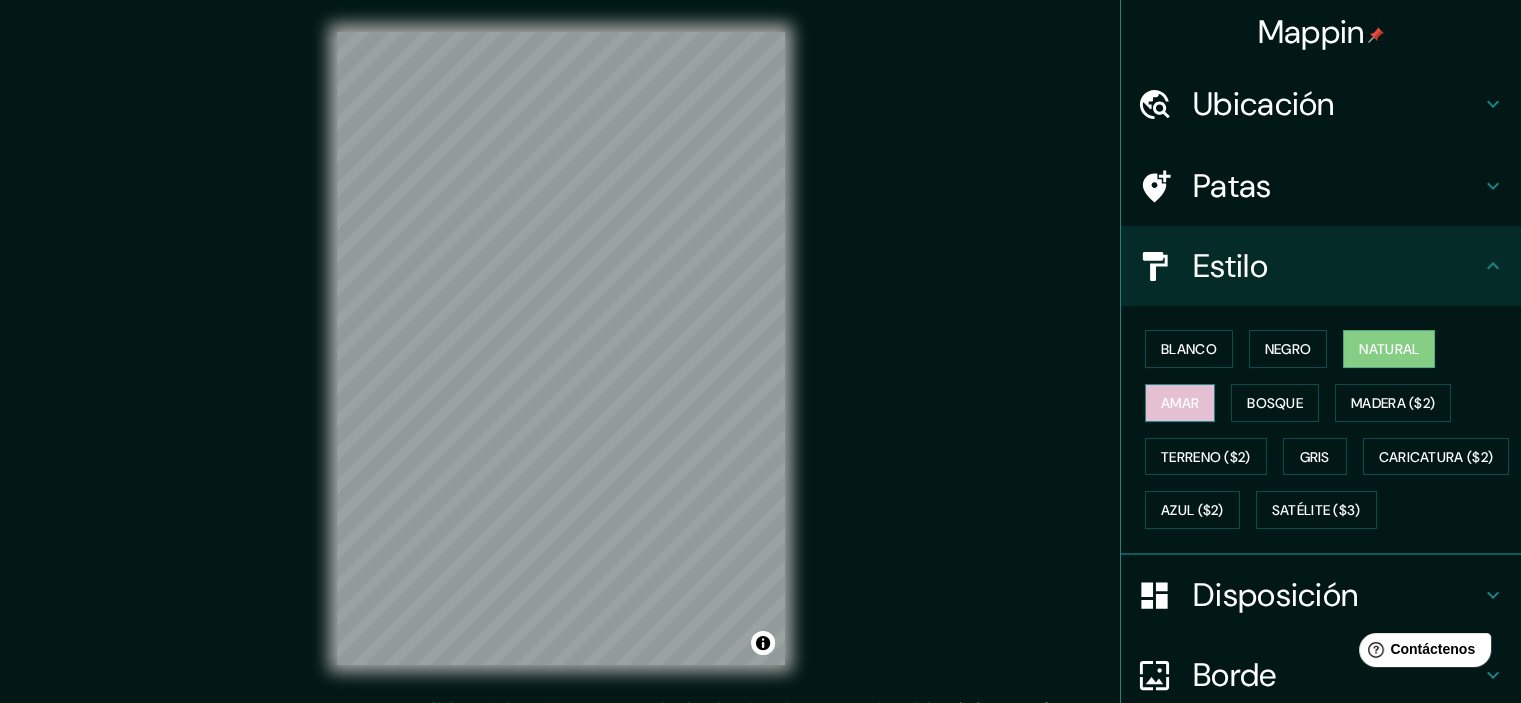 click on "Amar" at bounding box center [1180, 403] 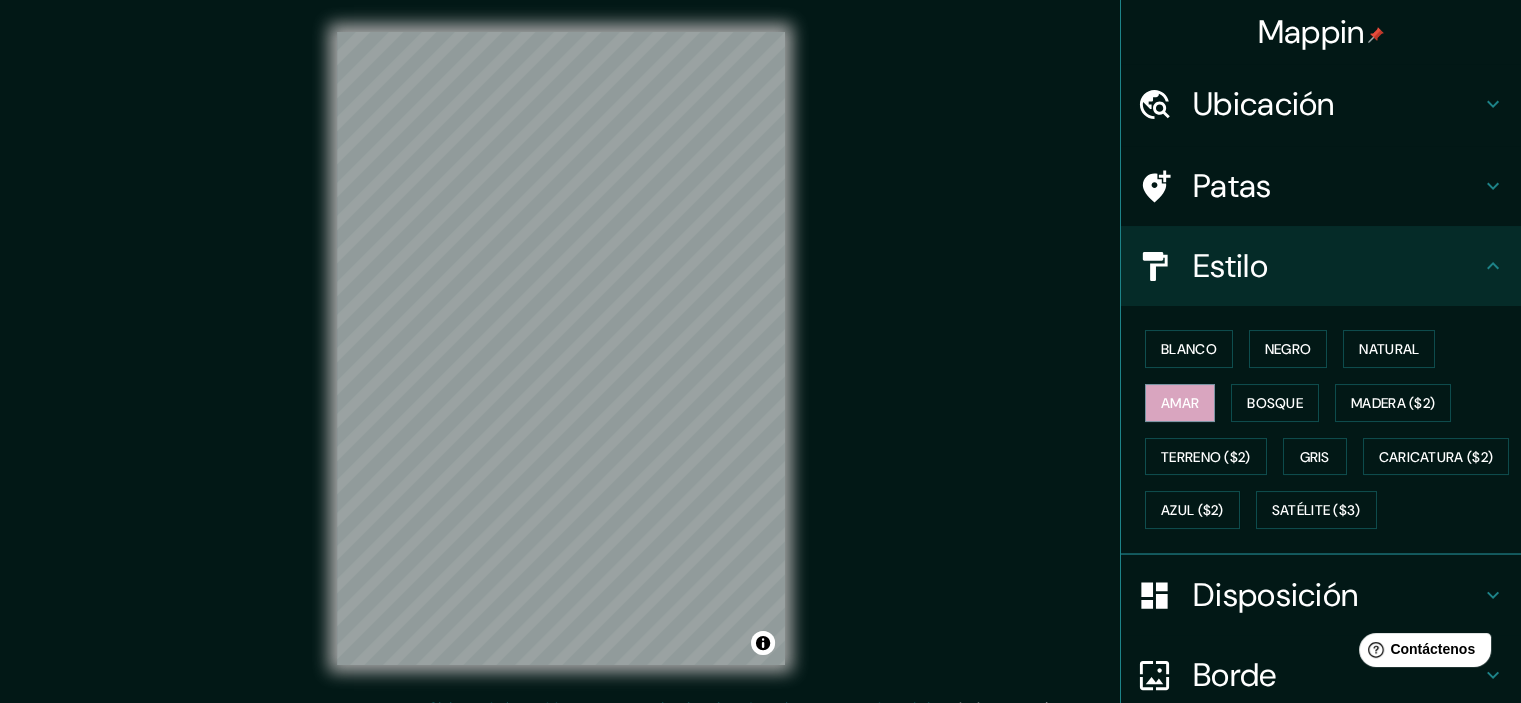 click on "Blanco Negro Natural Amar Bosque Madera ($2) Terreno ($2) Gris Caricatura ($2) Azul ($2) Satélite ($3)" at bounding box center [1329, 429] 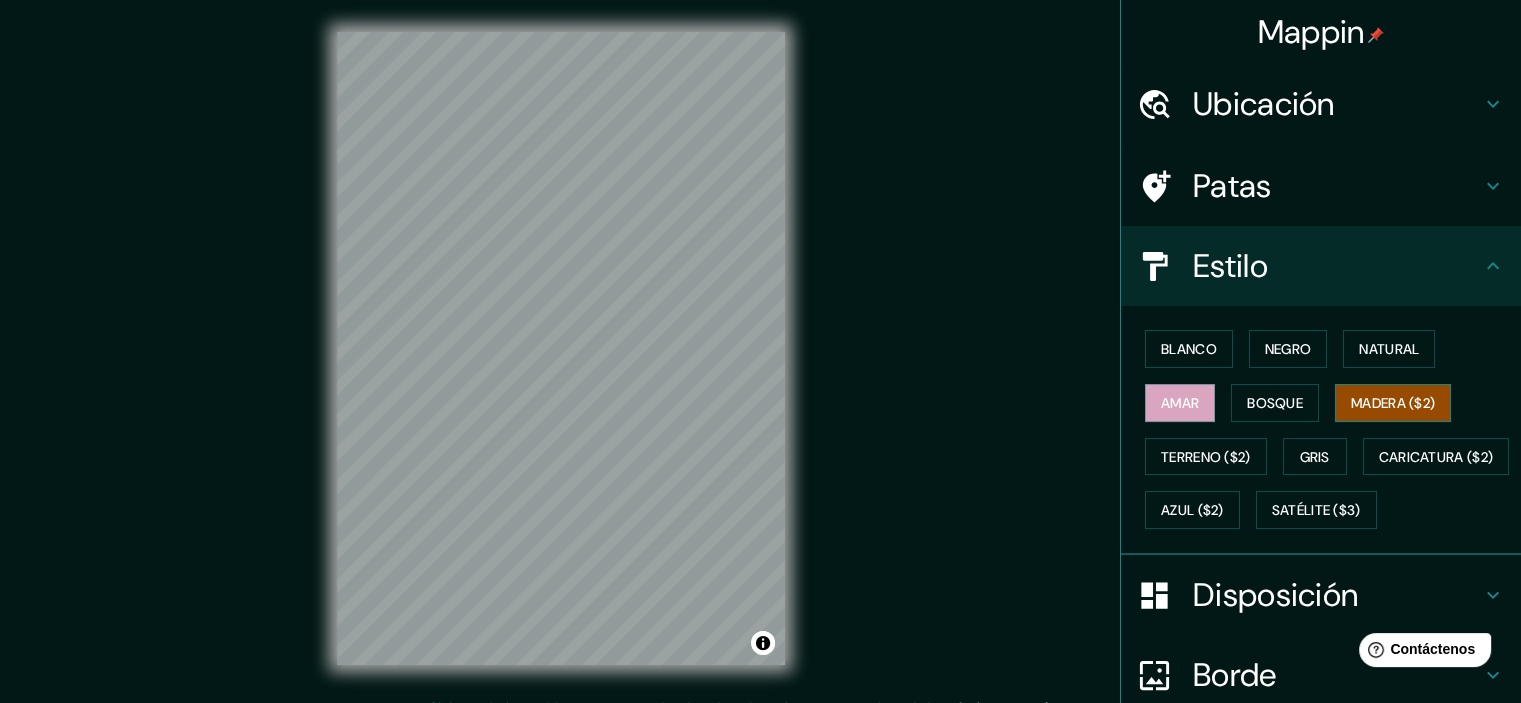 click on "Madera ($2)" at bounding box center (1393, 403) 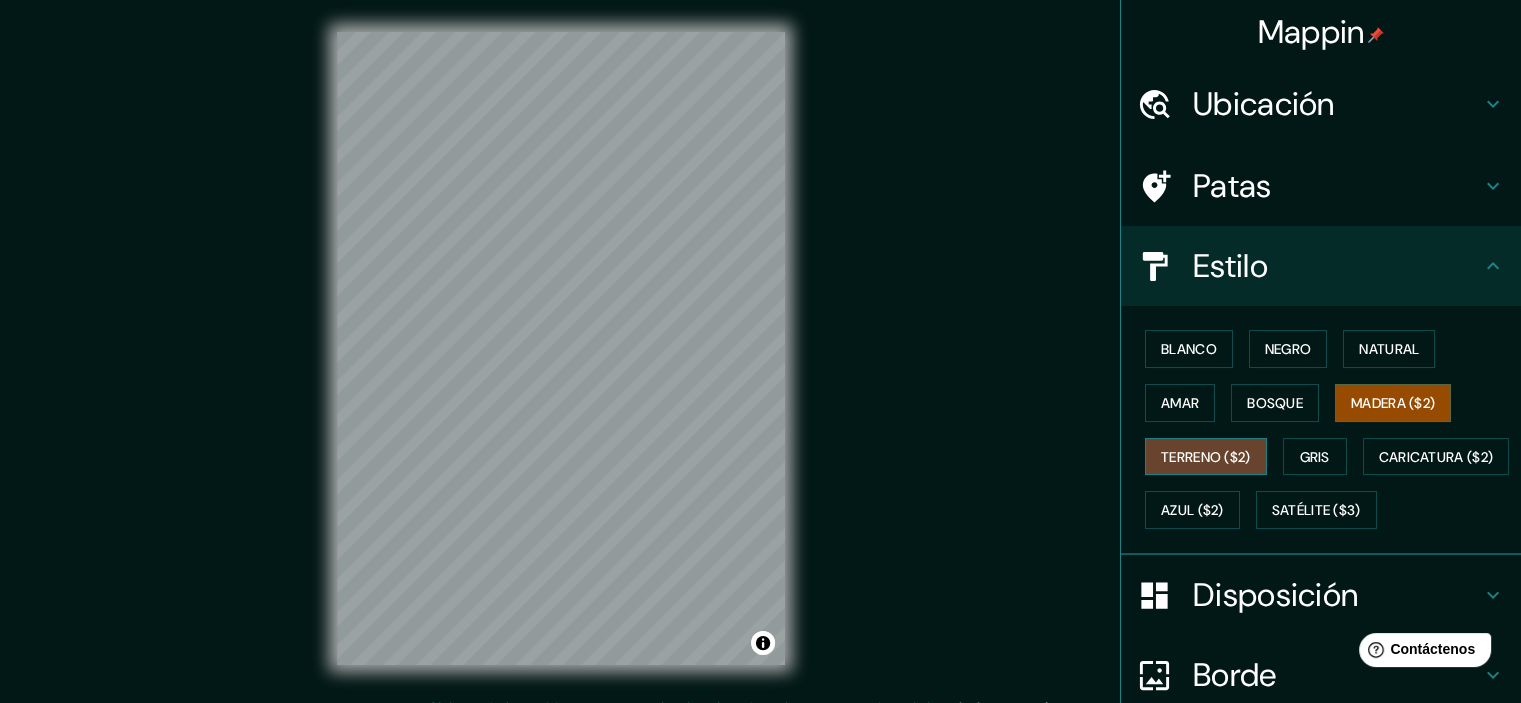 click on "Terreno ($2)" at bounding box center (1206, 457) 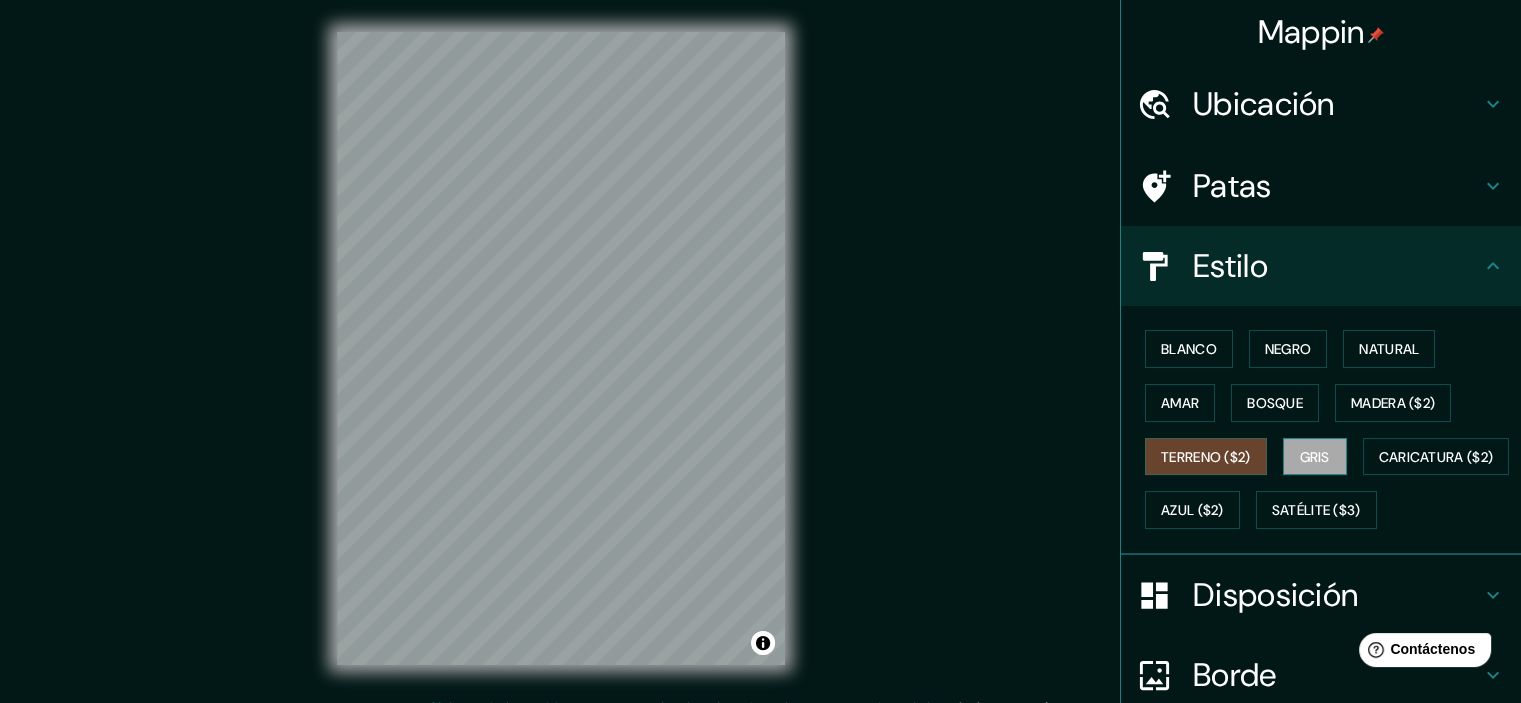 click on "Gris" at bounding box center (1315, 457) 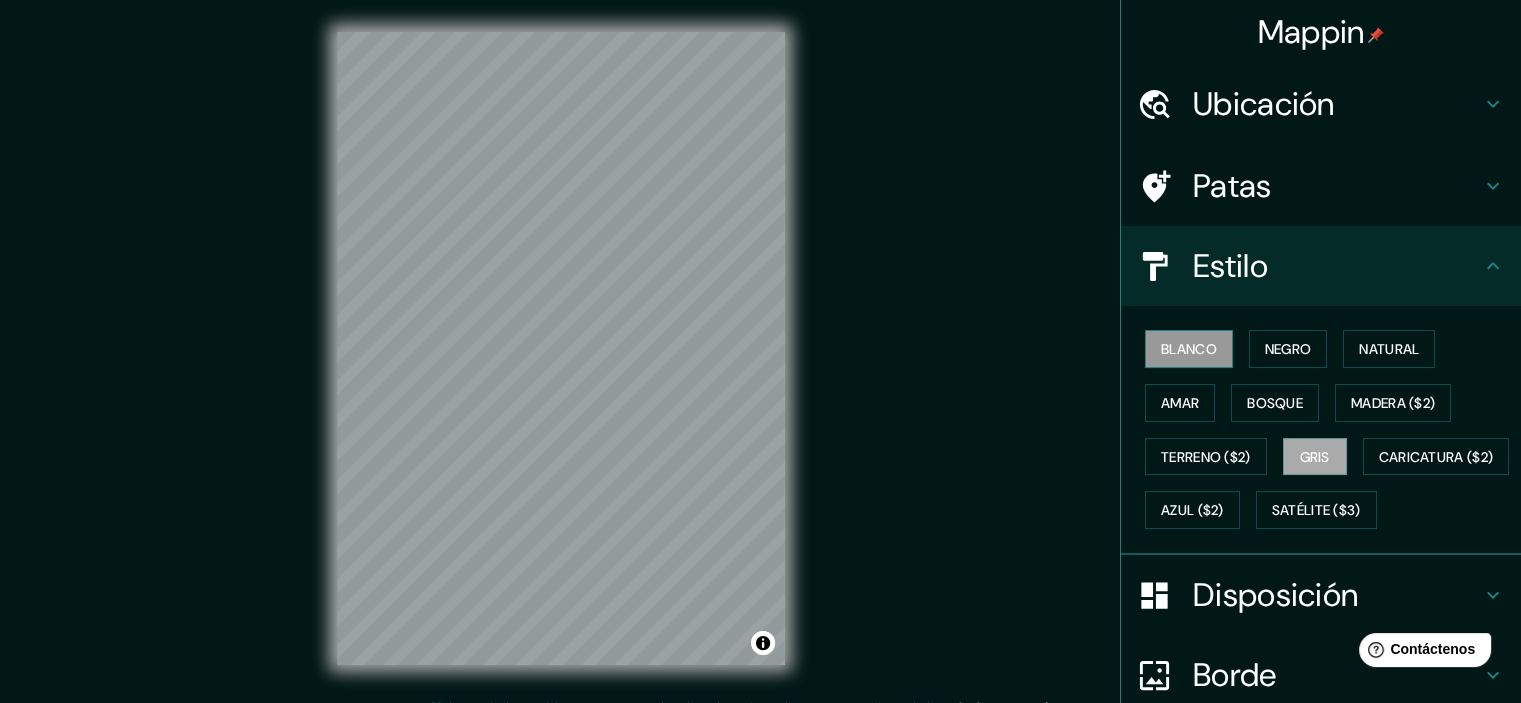 click on "Blanco" at bounding box center (1189, 349) 